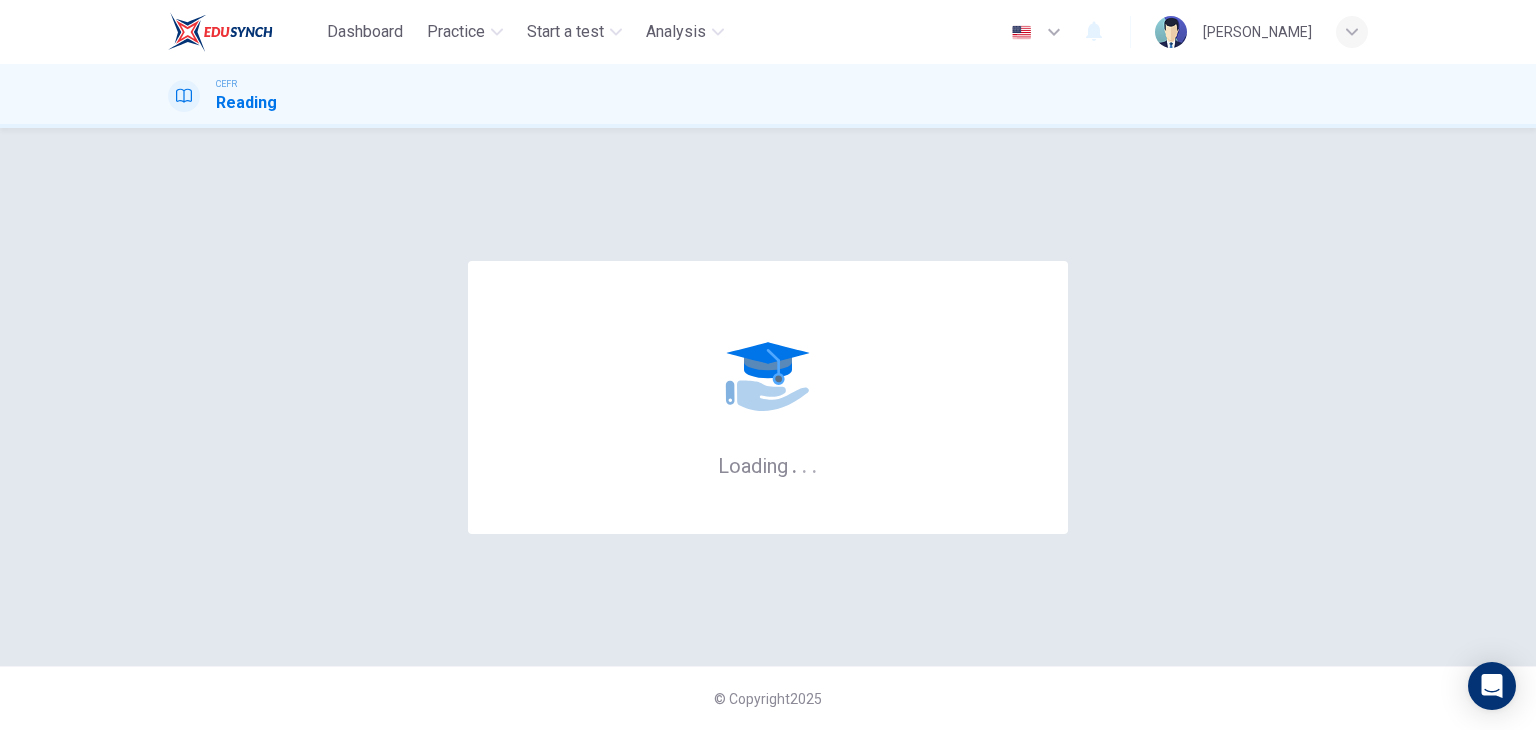 scroll, scrollTop: 0, scrollLeft: 0, axis: both 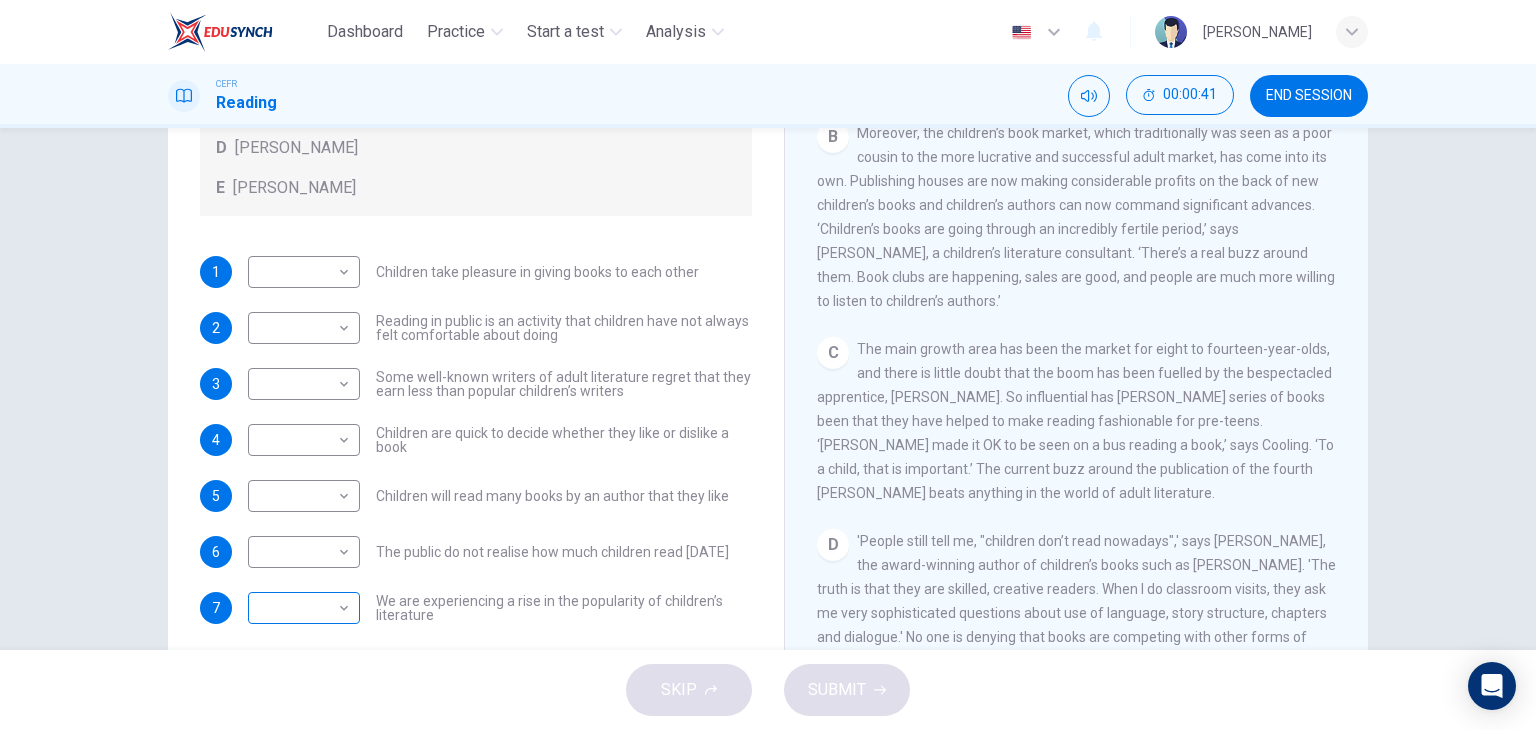 click on "Dashboard Practice Start a test Analysis English en ​ [PERSON_NAME] Reading 00:00:41 END SESSION Questions 1 - 7 Look at the following list of people A-E and the list of statements. Match each statement with one of the people listed. People A [PERSON_NAME] B [PERSON_NAME] C [PERSON_NAME] D [PERSON_NAME] E [PERSON_NAME] 1 ​ ​ Children take pleasure in giving books to each other 2 ​ ​ Reading in public is an activity that children have not always felt comfortable about doing 3 ​ ​ Some well-known writers of adult literature regret that they earn less than popular children’s writers 4 ​ ​ Children are quick to decide whether they like or dislike a book 5 ​ ​ Children will read many books by an author that they like 6 ​ ​ The public do not realise how much children read [DATE] 7 ​ ​ We are experiencing a rise in the popularity of children’s literature Twist in the Tale CLICK TO ZOOM Click to Zoom A B C D E F G H I J SKIP SUBMIT
Dashboard Practice" at bounding box center [768, 365] 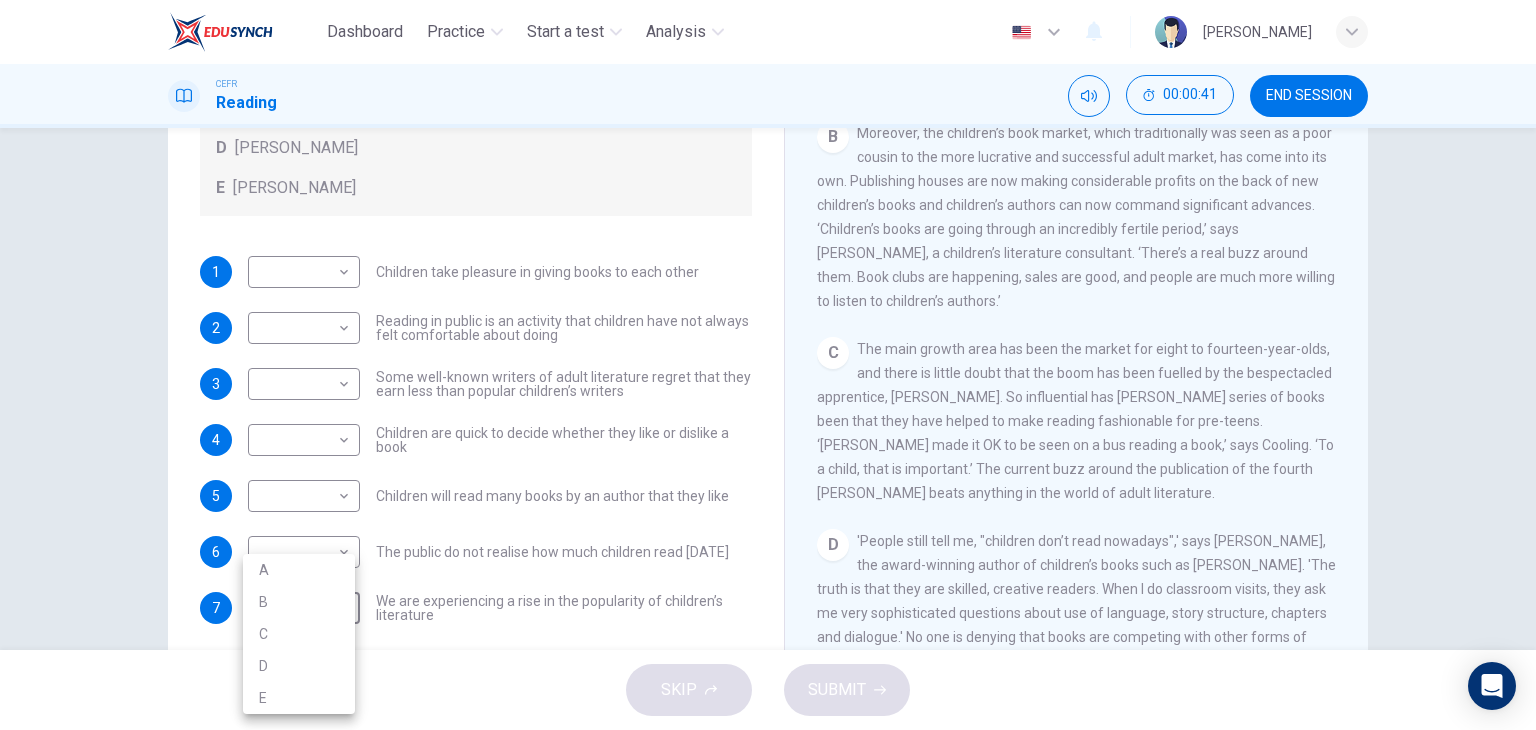 click on "A" at bounding box center (299, 570) 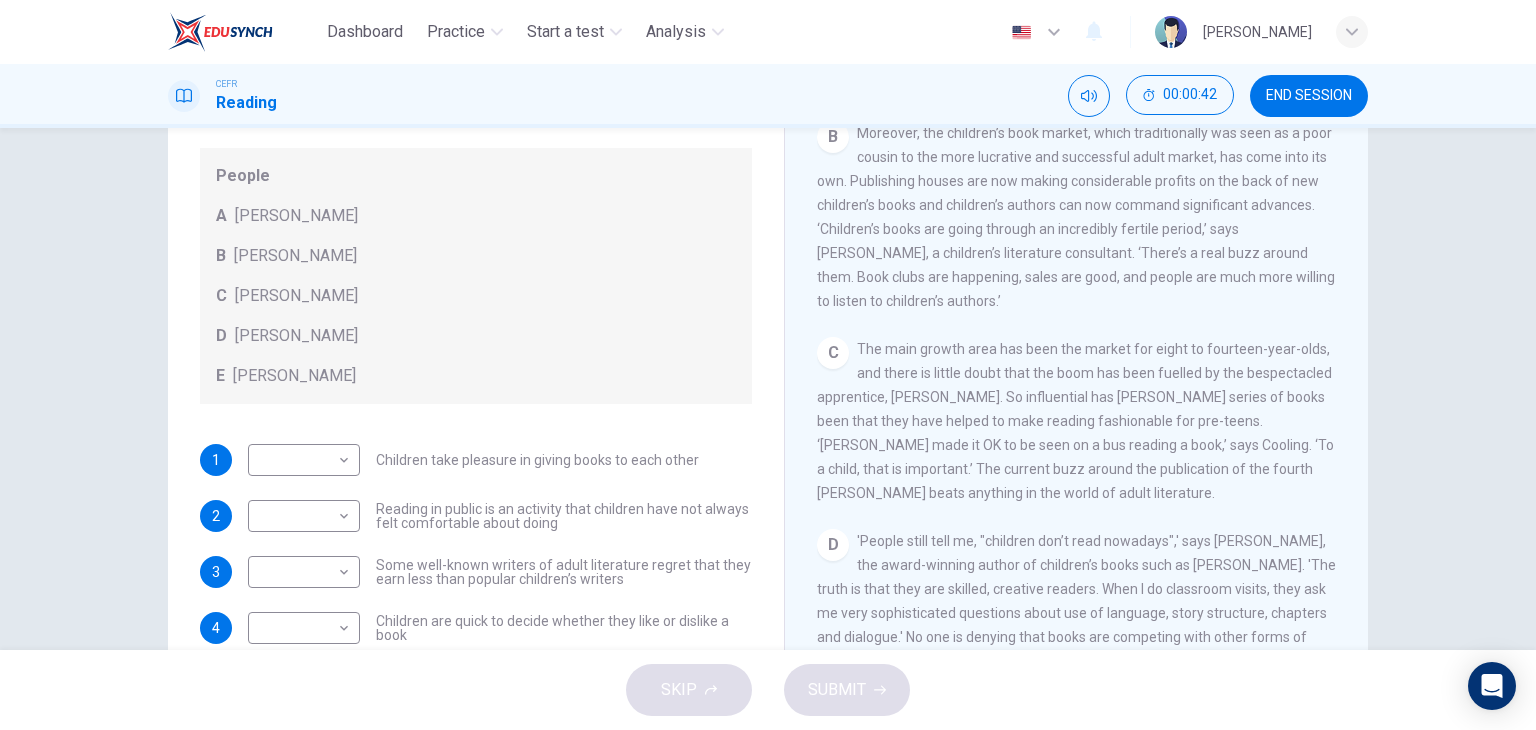 scroll, scrollTop: 0, scrollLeft: 0, axis: both 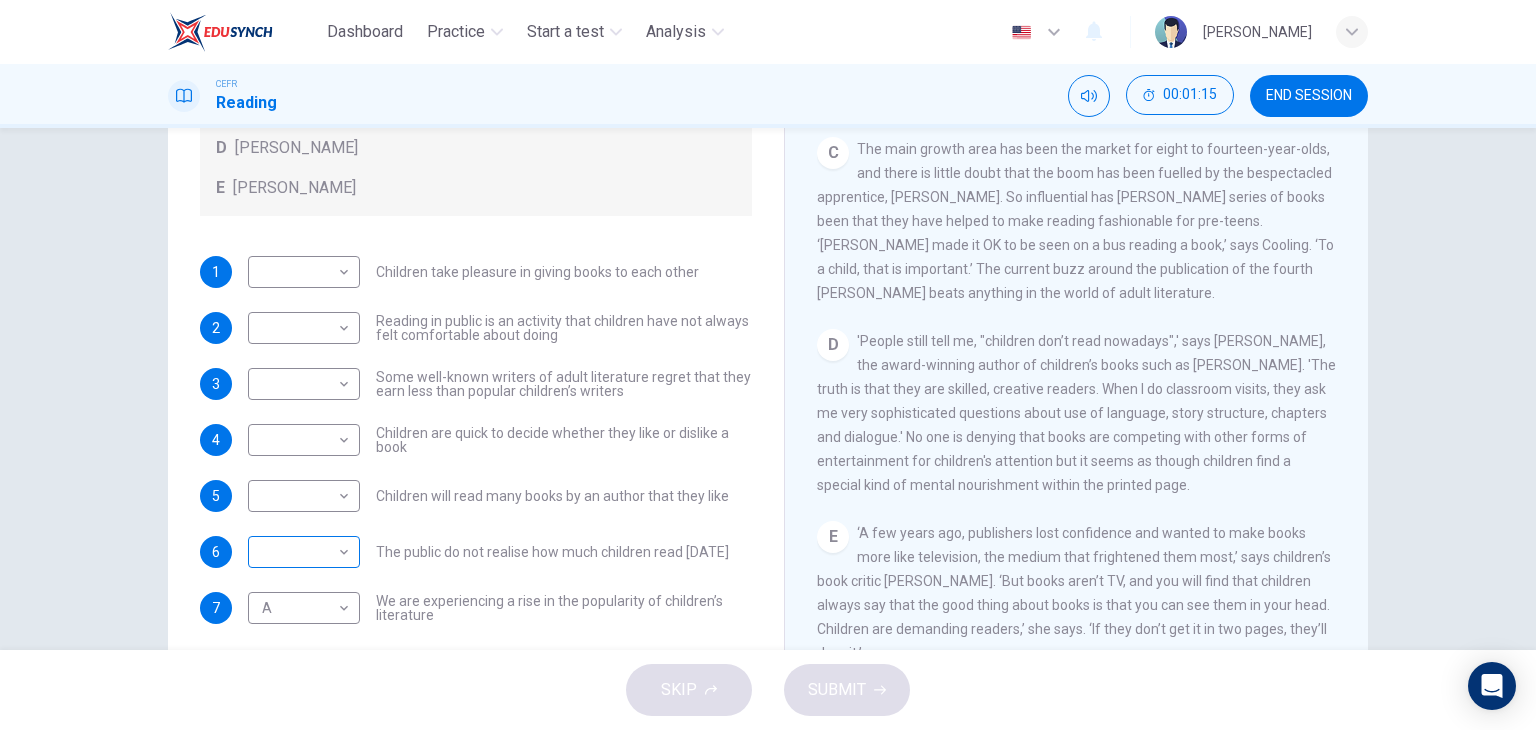 click on "Dashboard Practice Start a test Analysis English en ​ [PERSON_NAME] Reading 00:01:15 END SESSION Questions 1 - 7 Look at the following list of people A-E and the list of statements. Match each statement with one of the people listed. People A [PERSON_NAME] B [PERSON_NAME] C [PERSON_NAME] D [PERSON_NAME] E [PERSON_NAME] 1 ​ ​ Children take pleasure in giving books to each other 2 ​ ​ Reading in public is an activity that children have not always felt comfortable about doing 3 ​ ​ Some well-known writers of adult literature regret that they earn less than popular children’s writers 4 ​ ​ Children are quick to decide whether they like or dislike a book 5 ​ ​ Children will read many books by an author that they like 6 ​ ​ The public do not realise how much children read [DATE] 7 A A ​ We are experiencing a rise in the popularity of children’s literature Twist in the Tale CLICK TO ZOOM Click to Zoom A B C D E F G H I J SKIP SUBMIT
Dashboard Practice" at bounding box center (768, 365) 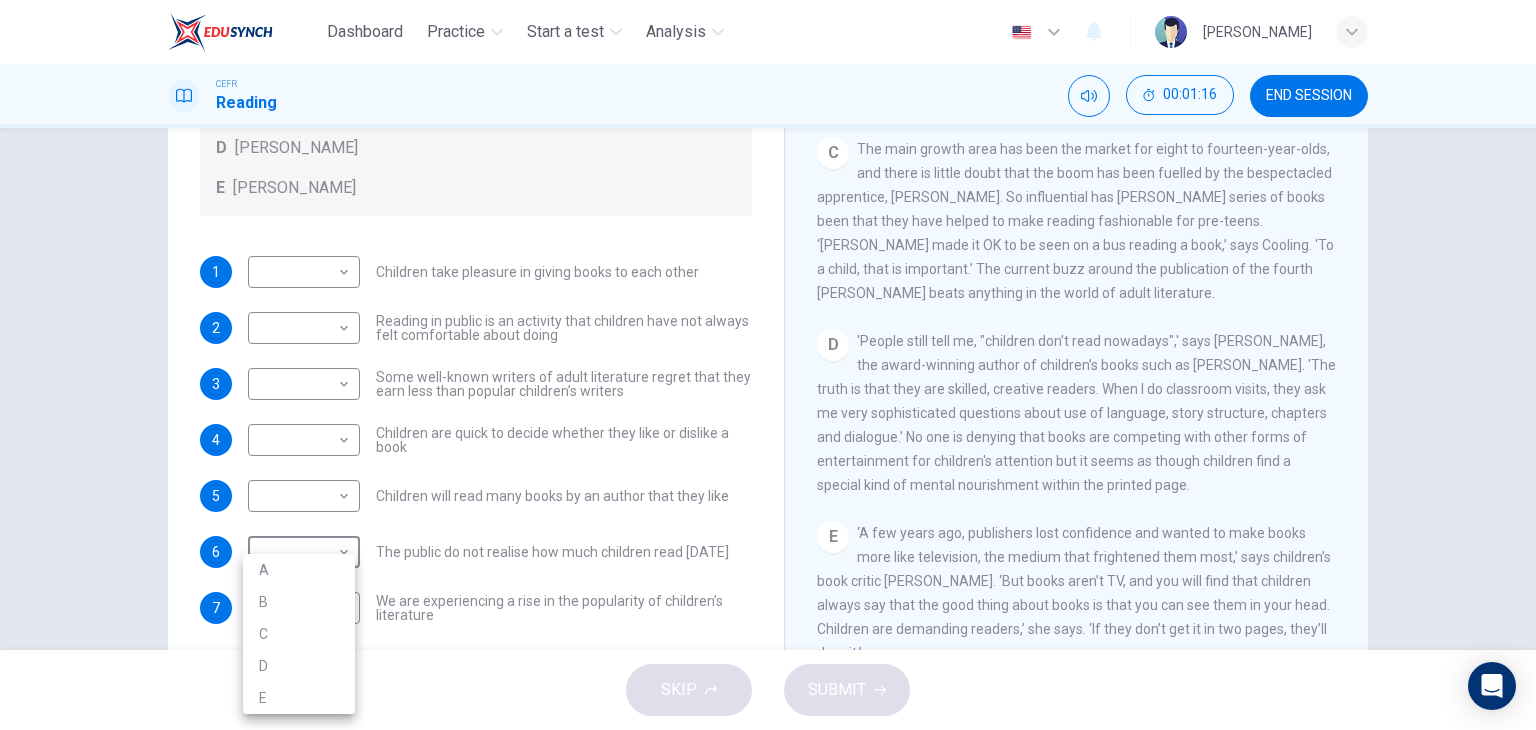 click on "B" at bounding box center [299, 602] 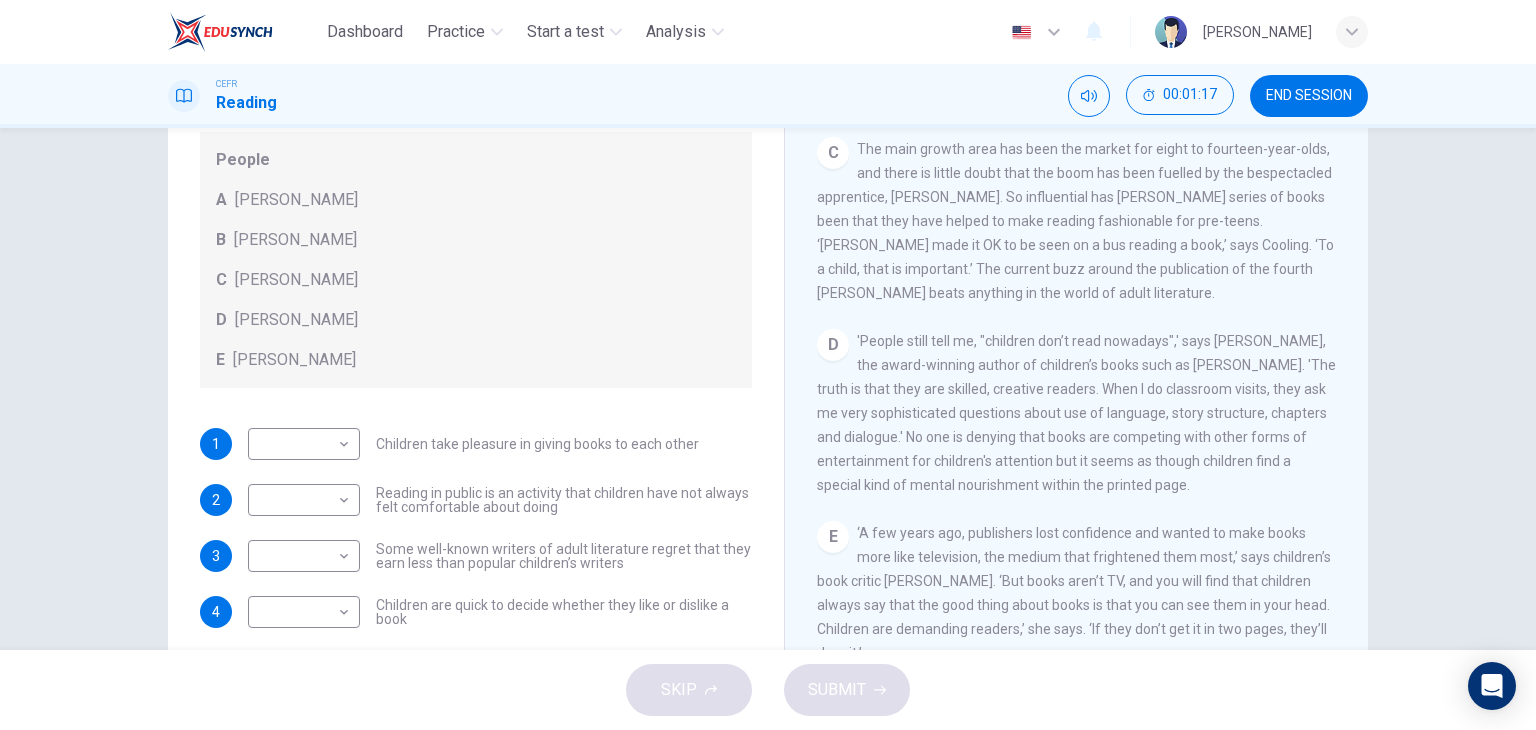 scroll, scrollTop: 0, scrollLeft: 0, axis: both 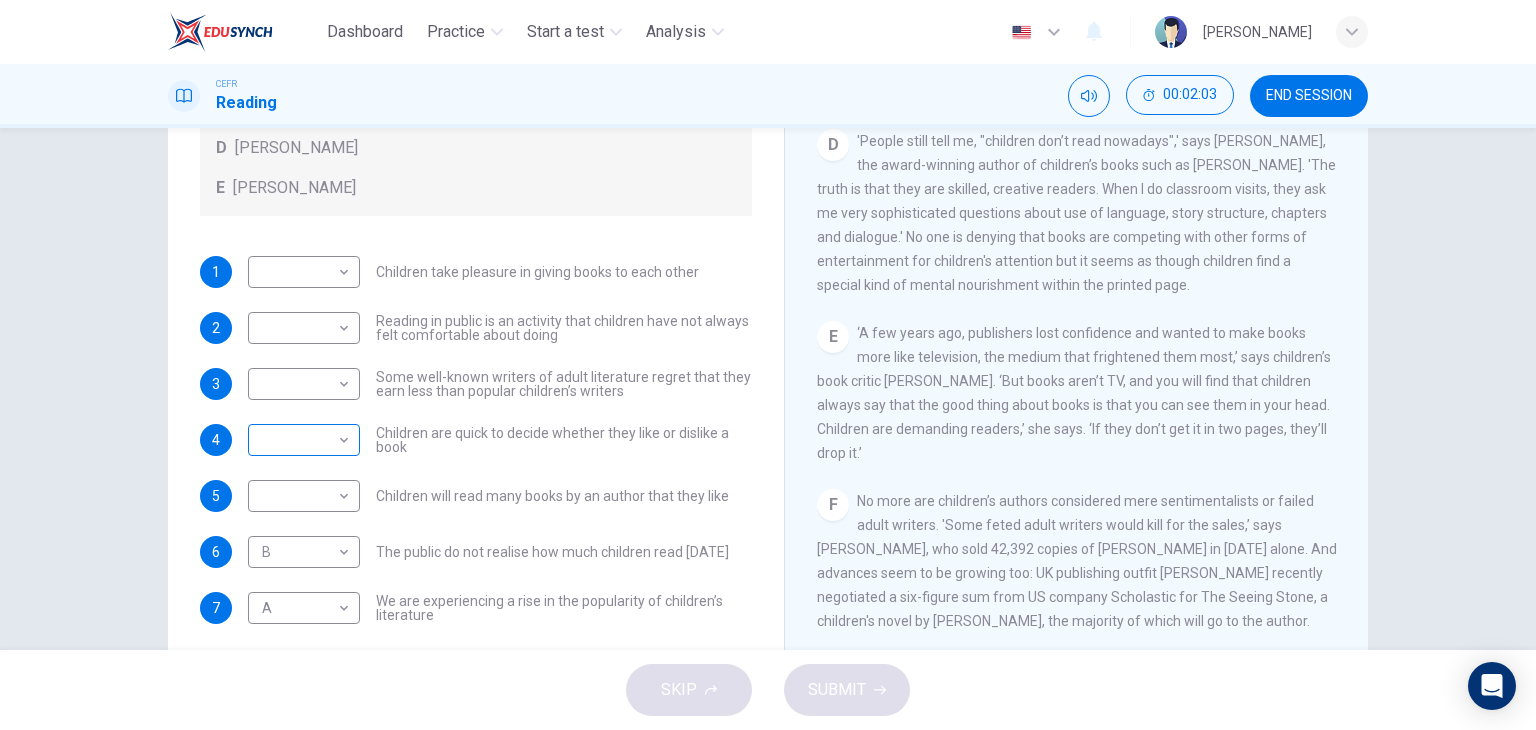 click on "Dashboard Practice Start a test Analysis English en ​ [PERSON_NAME] Reading 00:02:03 END SESSION Questions 1 - 7 Look at the following list of people A-E and the list of statements. Match each statement with one of the people listed. People A [PERSON_NAME] B [PERSON_NAME] C [PERSON_NAME] D [PERSON_NAME] E [PERSON_NAME] 1 ​ ​ Children take pleasure in giving books to each other 2 ​ ​ Reading in public is an activity that children have not always felt comfortable about doing 3 ​ ​ Some well-known writers of adult literature regret that they earn less than popular children’s writers 4 ​ ​ Children are quick to decide whether they like or dislike a book 5 ​ ​ Children will read many books by an author that they like 6 B B ​ The public do not realise how much children read [DATE] 7 A A ​ We are experiencing a rise in the popularity of children’s literature Twist in the Tale CLICK TO ZOOM Click to Zoom A B C D E F G H I J SKIP SUBMIT
Dashboard Practice" at bounding box center [768, 365] 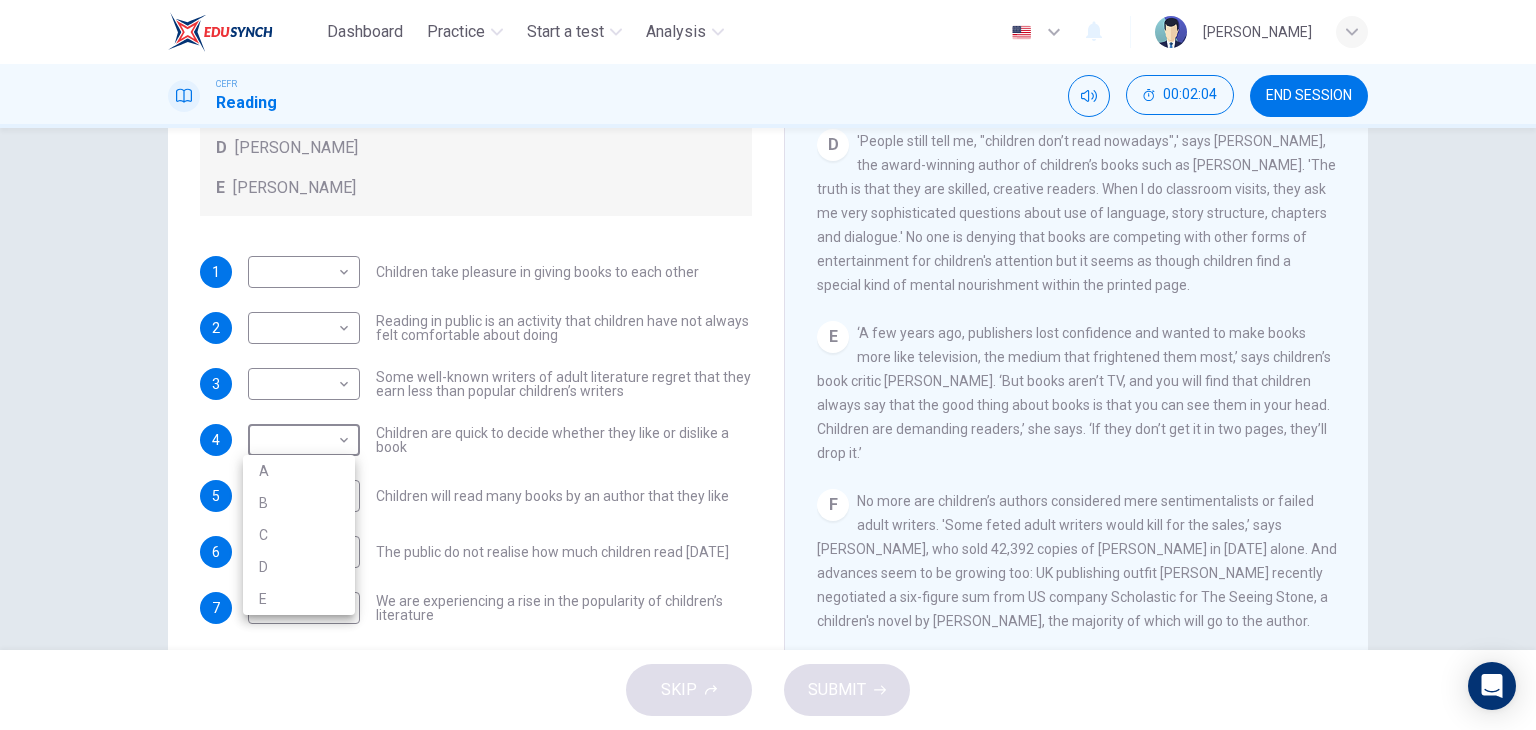 click on "C" at bounding box center [299, 535] 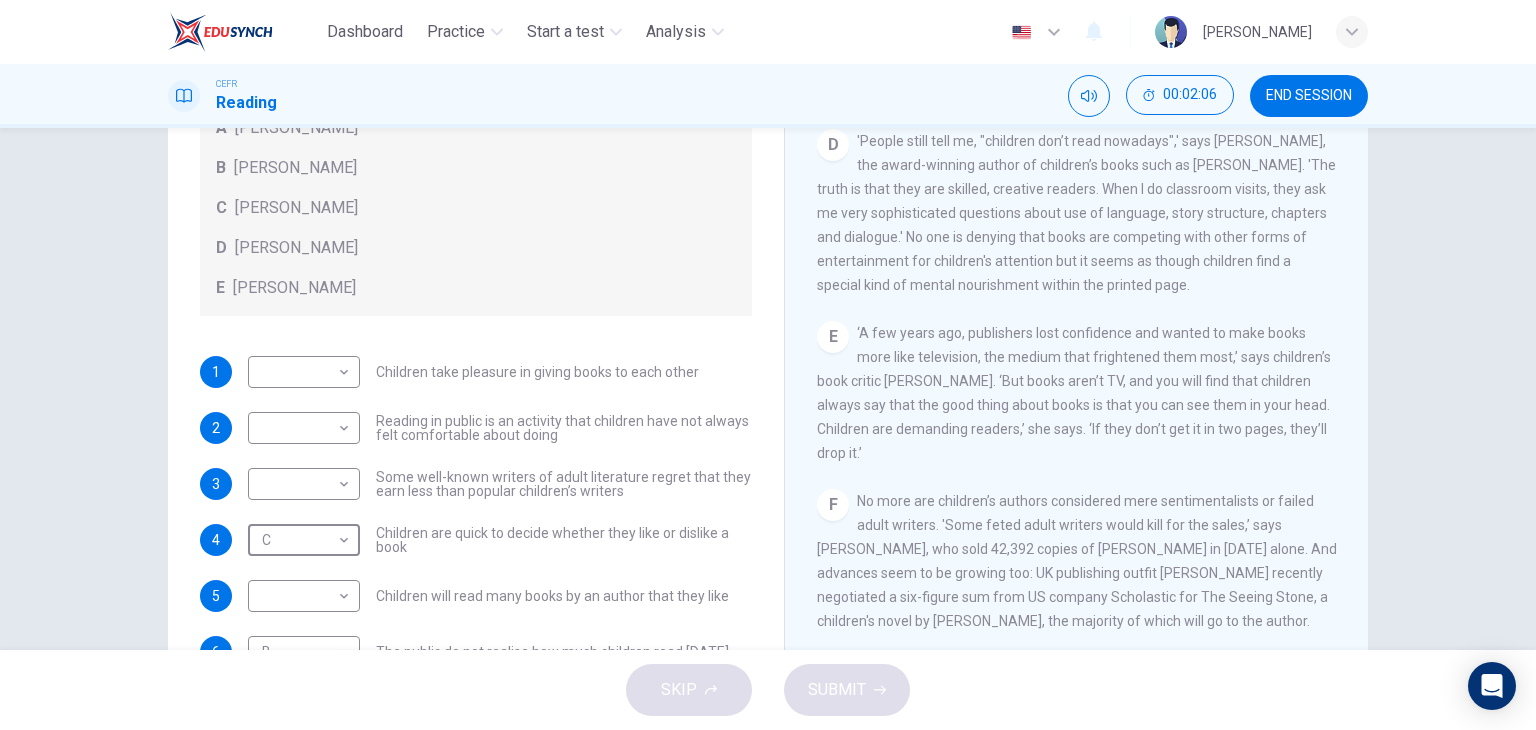 scroll, scrollTop: 100, scrollLeft: 0, axis: vertical 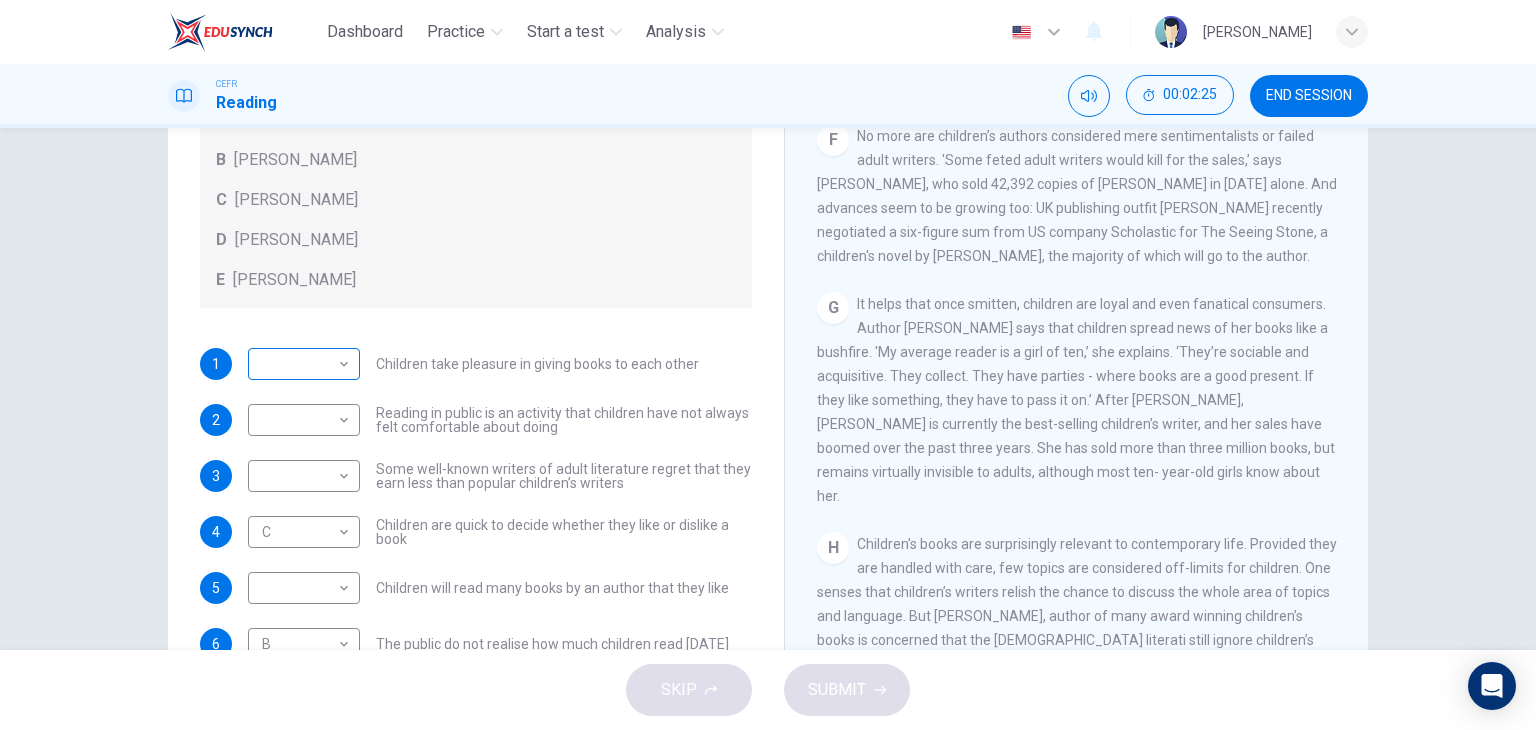 click on "Dashboard Practice Start a test Analysis English en ​ [PERSON_NAME] Reading 00:02:25 END SESSION Questions 1 - 7 Look at the following list of people A-E and the list of statements. Match each statement with one of the people listed. People A [PERSON_NAME] B [PERSON_NAME] C [PERSON_NAME] D [PERSON_NAME] E [PERSON_NAME] 1 ​ ​ Children take pleasure in giving books to each other 2 ​ ​ Reading in public is an activity that children have not always felt comfortable about doing 3 ​ ​ Some well-known writers of adult literature regret that they earn less than popular children’s writers 4 C C ​ Children are quick to decide whether they like or dislike a book 5 ​ ​ Children will read many books by an author that they like 6 B B ​ The public do not realise how much children read [DATE] 7 A A ​ We are experiencing a rise in the popularity of children’s literature Twist in the Tale CLICK TO ZOOM Click to Zoom A B C D E F G H I J SKIP SUBMIT
Dashboard Practice" at bounding box center (768, 365) 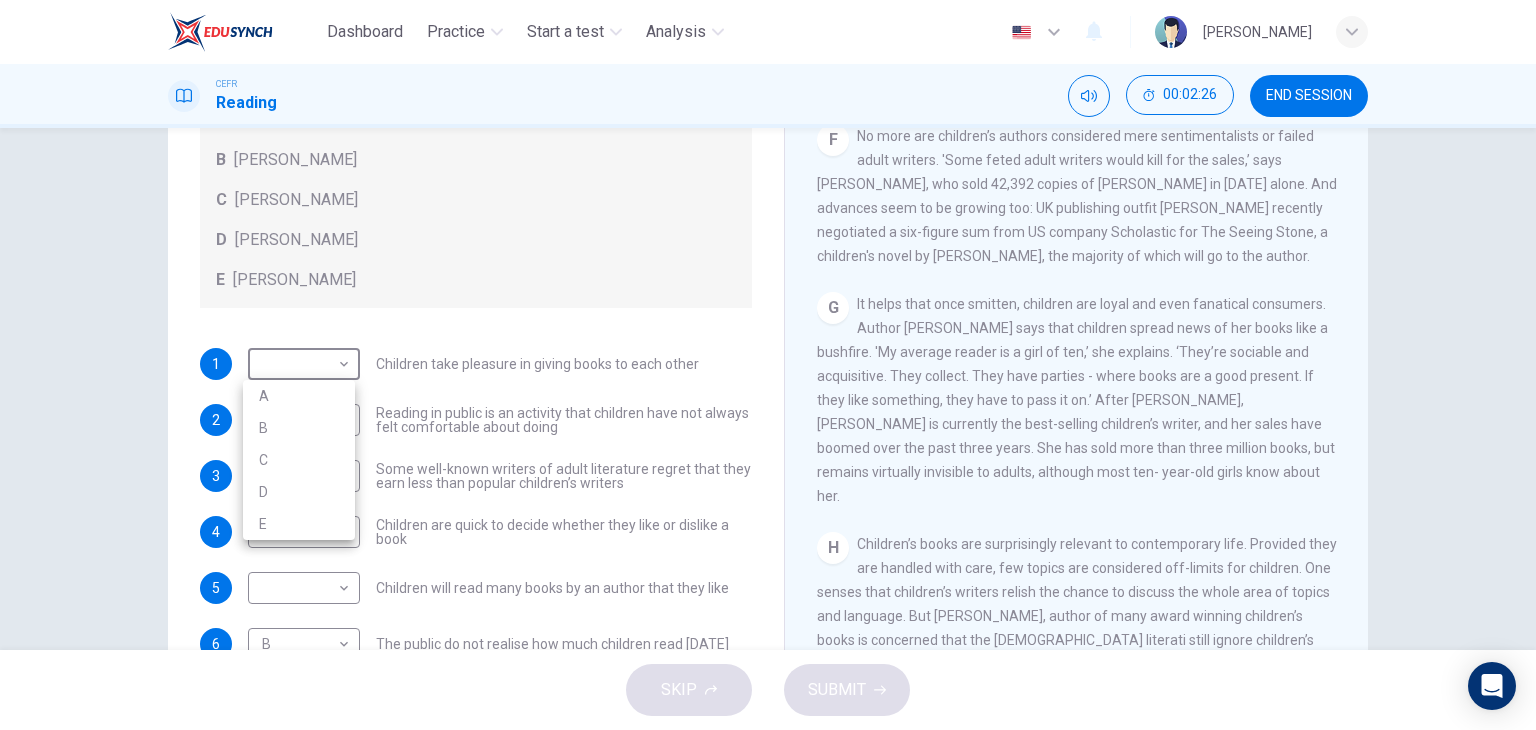 click on "D" at bounding box center (299, 492) 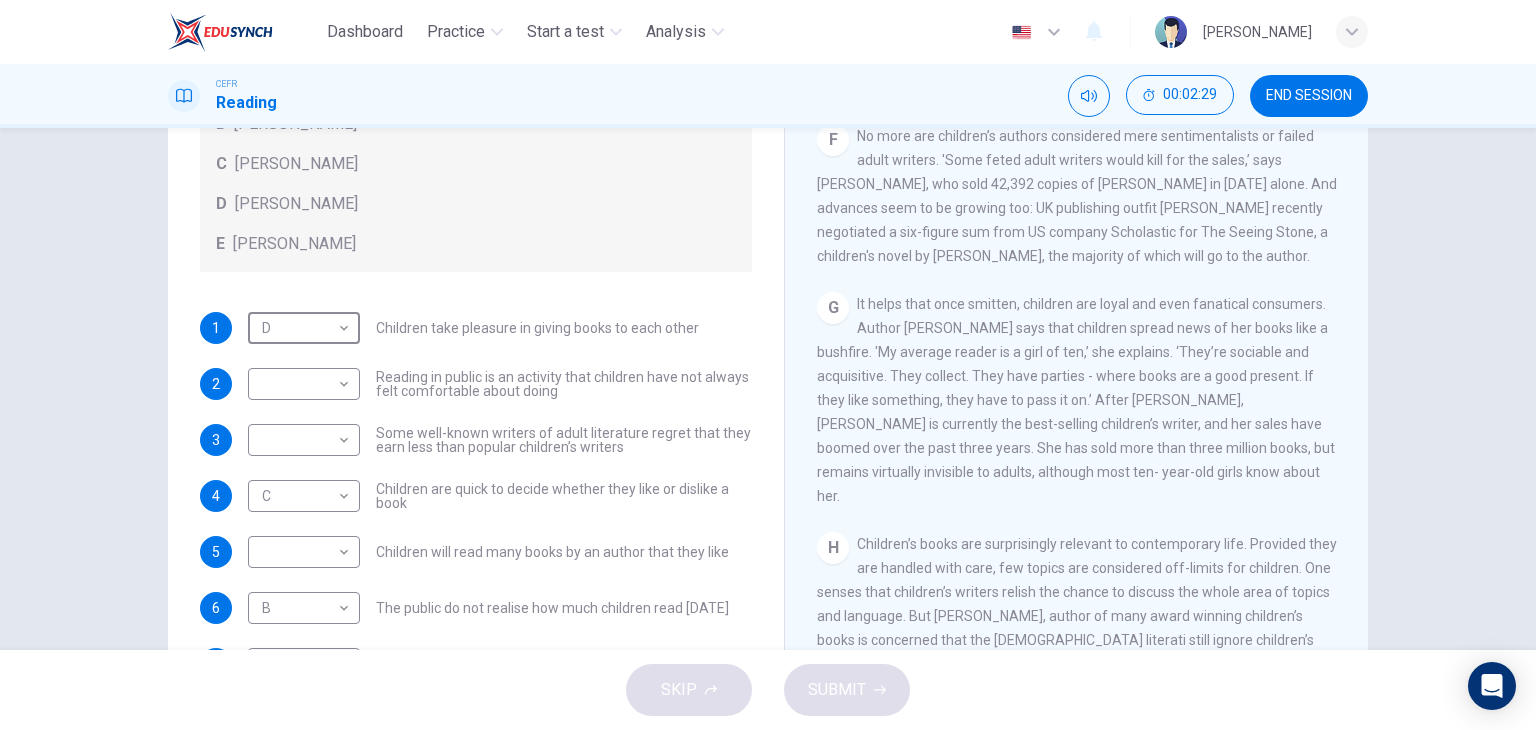 scroll, scrollTop: 192, scrollLeft: 0, axis: vertical 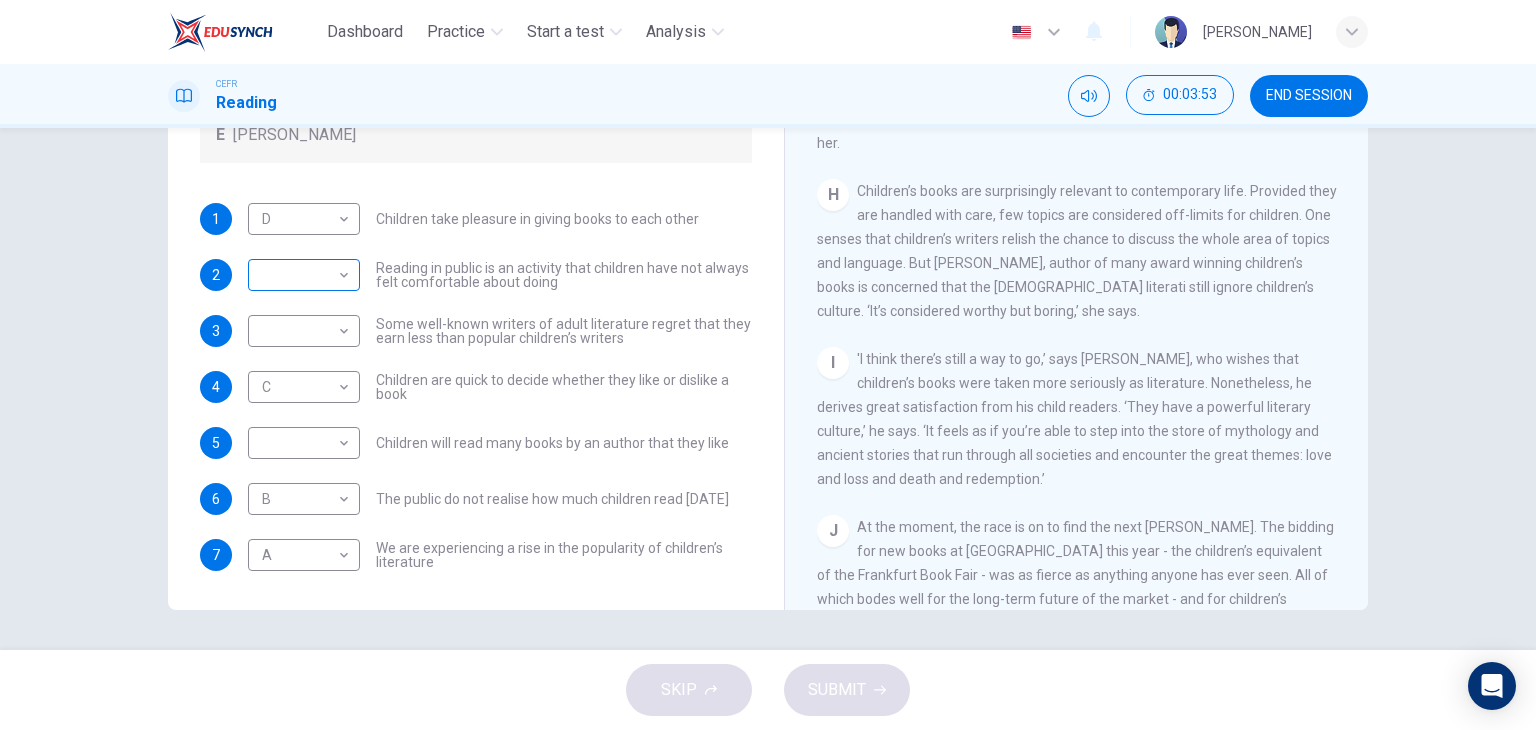 click on "Dashboard Practice Start a test Analysis English en ​ [PERSON_NAME] Reading 00:03:53 END SESSION Questions 1 - 7 Look at the following list of people A-E and the list of statements. Match each statement with one of the people listed. People A [PERSON_NAME] B [PERSON_NAME] C [PERSON_NAME] D [PERSON_NAME] E [PERSON_NAME] 1 D D ​ Children take pleasure in giving books to each other 2 ​ ​ Reading in public is an activity that children have not always felt comfortable about doing 3 ​ ​ Some well-known writers of adult literature regret that they earn less than popular children’s writers 4 C C ​ Children are quick to decide whether they like or dislike a book 5 ​ ​ Children will read many books by an author that they like 6 B B ​ The public do not realise how much children read [DATE] 7 A A ​ We are experiencing a rise in the popularity of children’s literature Twist in the Tale CLICK TO ZOOM Click to Zoom A B C D E F G H I J SKIP SUBMIT
Dashboard Practice" at bounding box center (768, 365) 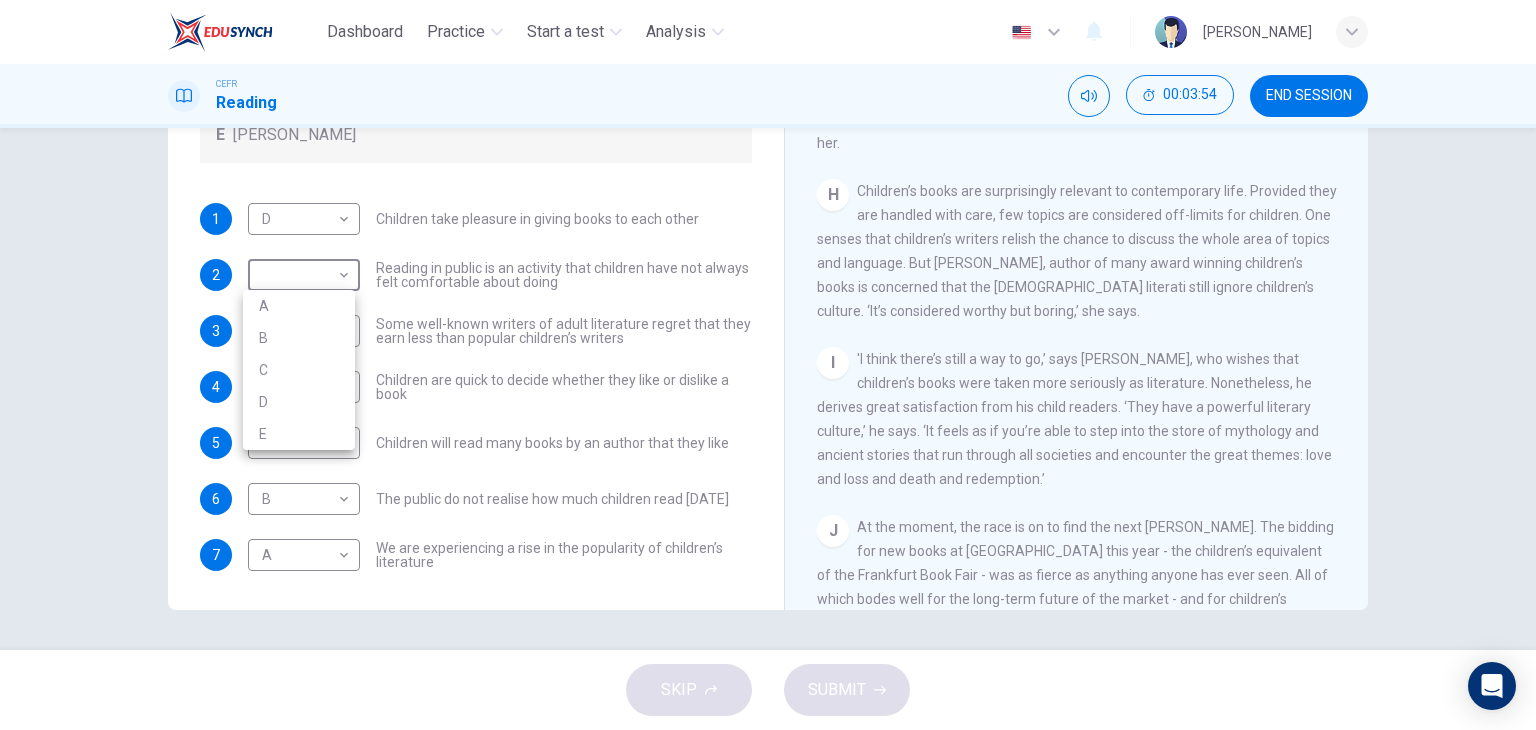 click at bounding box center (768, 365) 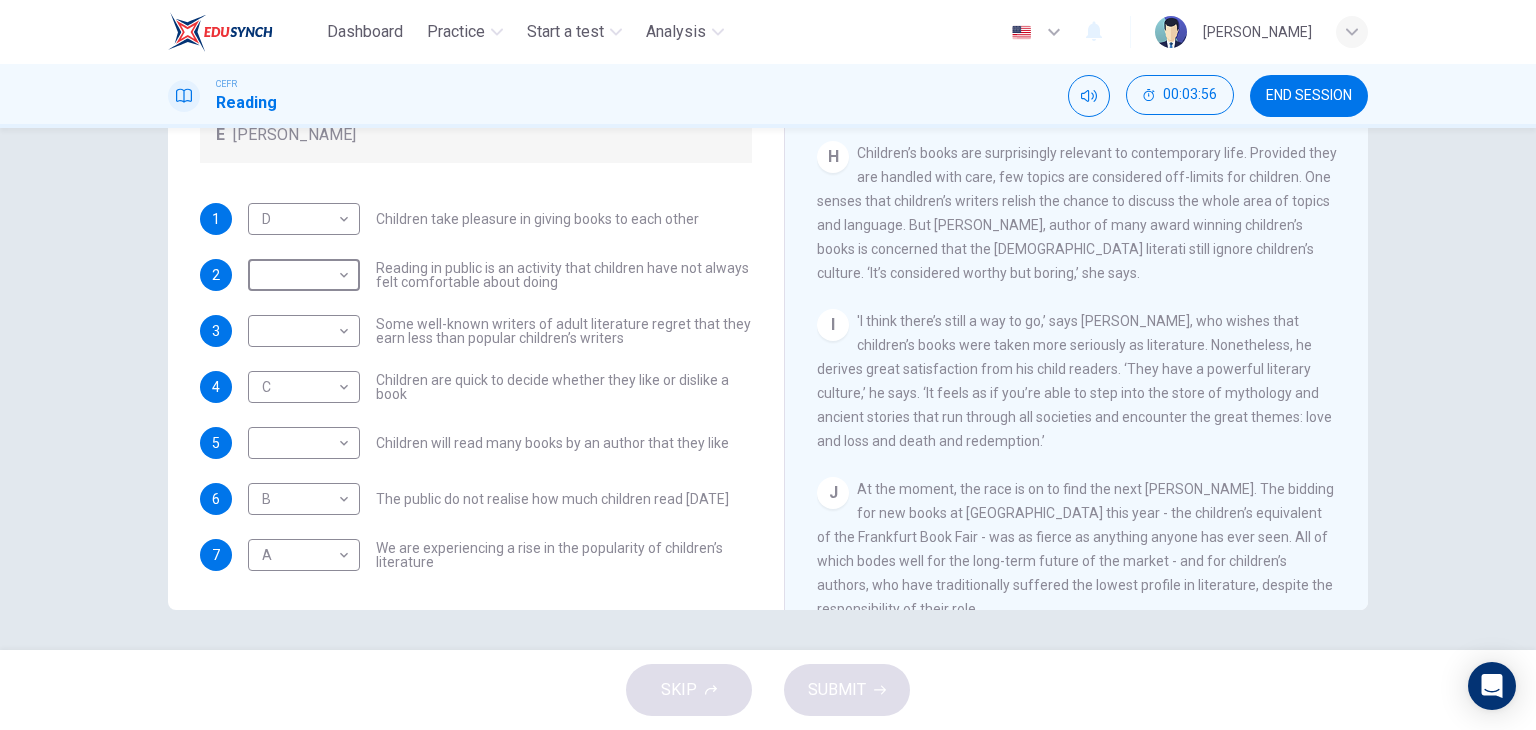 scroll, scrollTop: 1665, scrollLeft: 0, axis: vertical 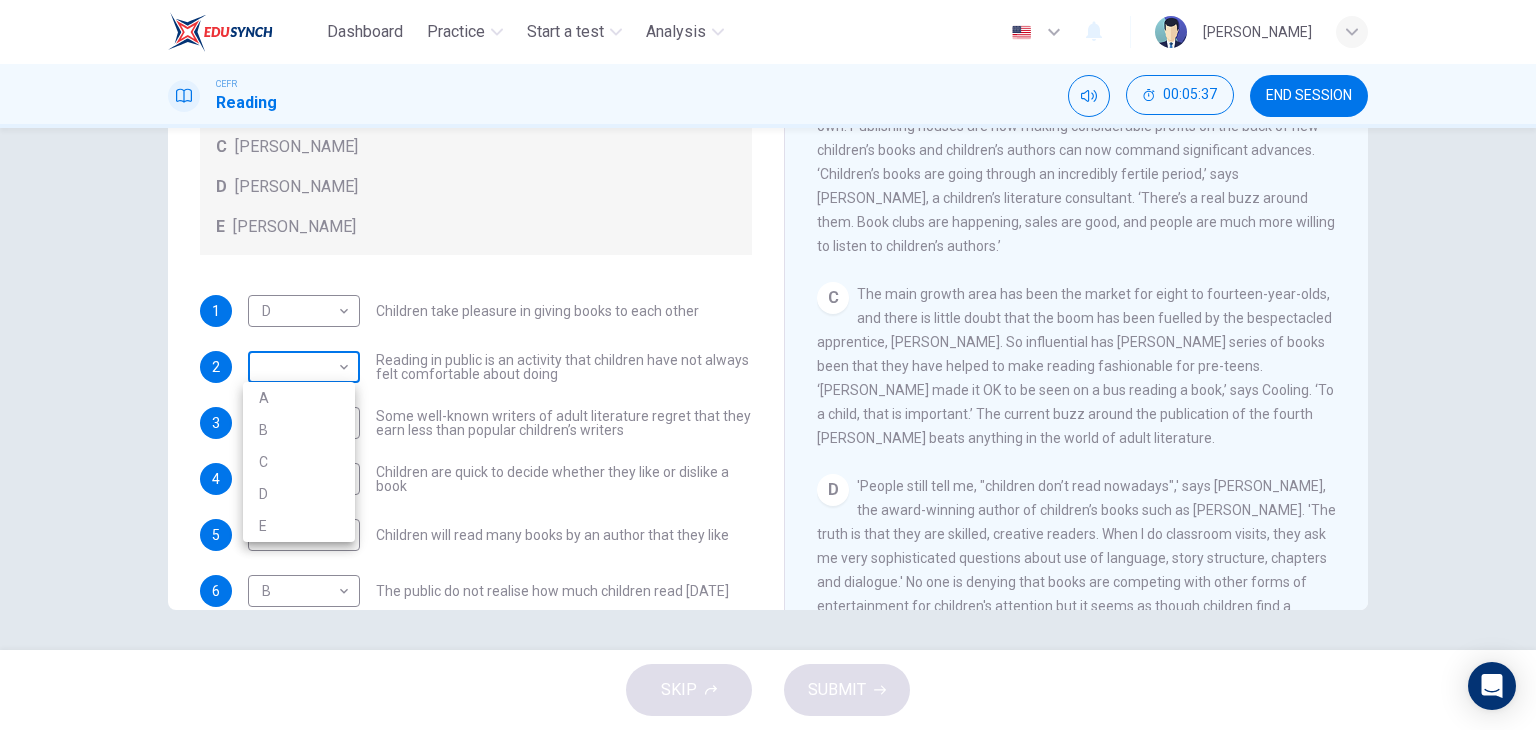 click on "Dashboard Practice Start a test Analysis English en ​ [PERSON_NAME] Reading 00:05:37 END SESSION Questions 1 - 7 Look at the following list of people A-E and the list of statements. Match each statement with one of the people listed. People A [PERSON_NAME] B [PERSON_NAME] C [PERSON_NAME] D [PERSON_NAME] E [PERSON_NAME] 1 D D ​ Children take pleasure in giving books to each other 2 ​ ​ Reading in public is an activity that children have not always felt comfortable about doing 3 ​ ​ Some well-known writers of adult literature regret that they earn less than popular children’s writers 4 C C ​ Children are quick to decide whether they like or dislike a book 5 ​ ​ Children will read many books by an author that they like 6 B B ​ The public do not realise how much children read [DATE] 7 A A ​ We are experiencing a rise in the popularity of children’s literature Twist in the Tale CLICK TO ZOOM Click to Zoom A B C D E F G H I J SKIP SUBMIT
Dashboard Practice A" at bounding box center [768, 365] 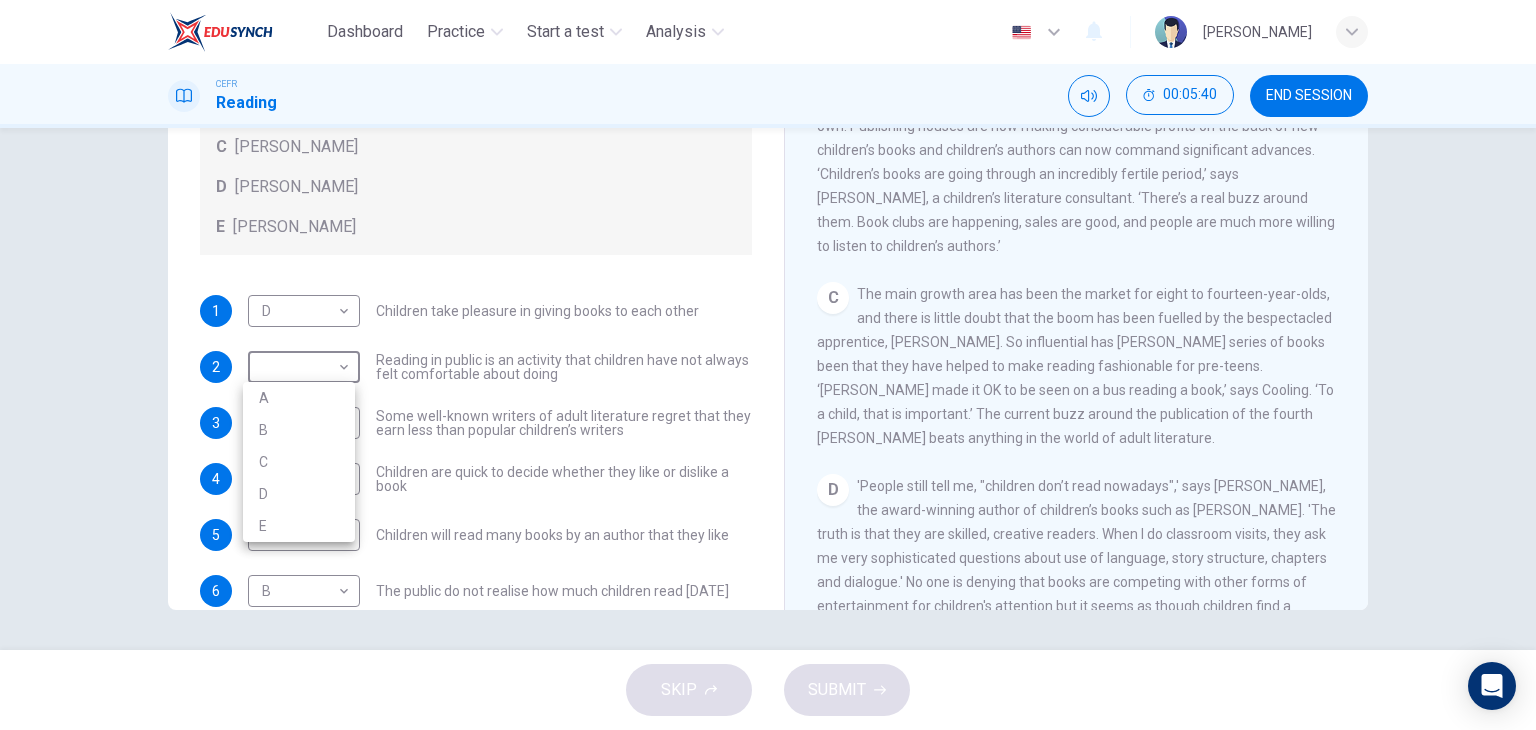 click on "A" at bounding box center [299, 398] 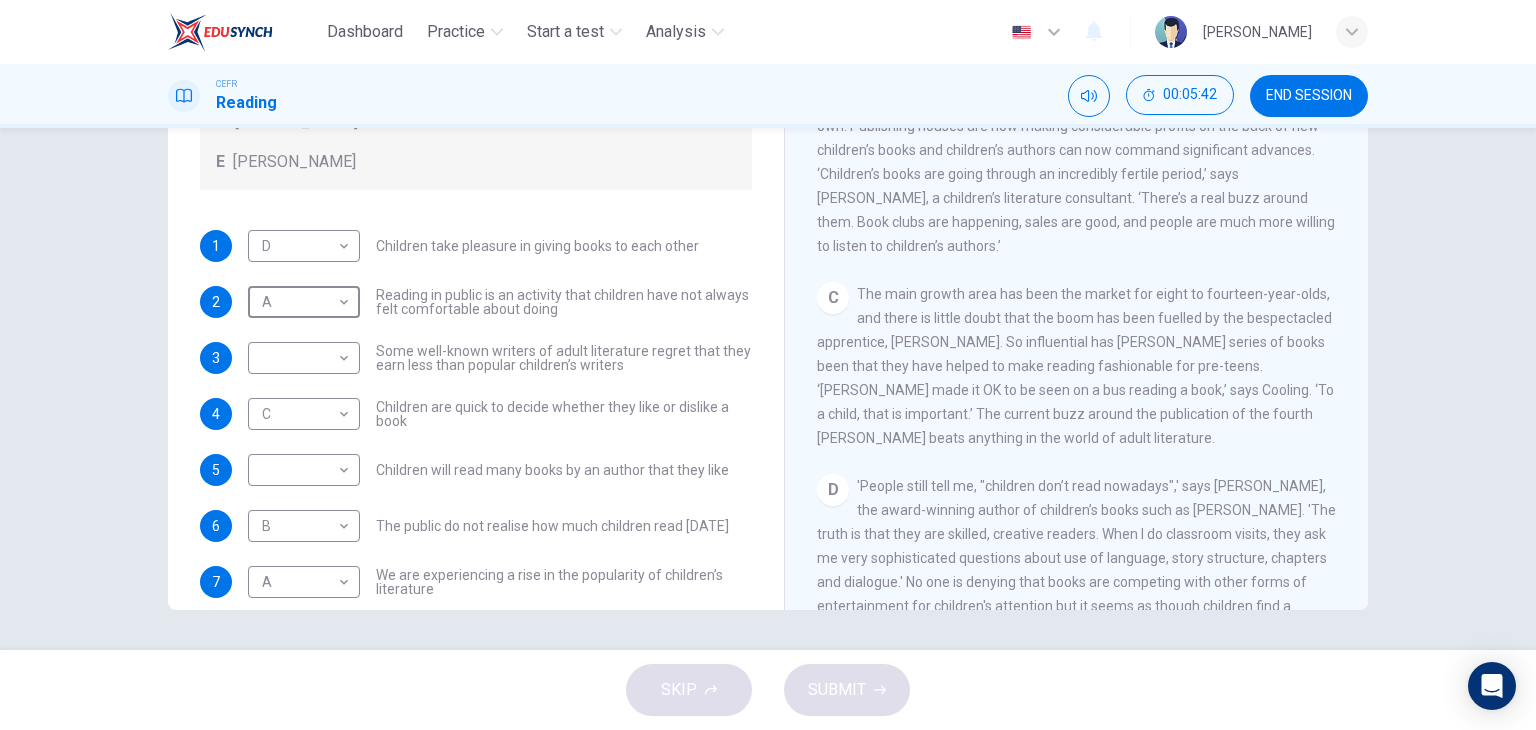 scroll, scrollTop: 192, scrollLeft: 0, axis: vertical 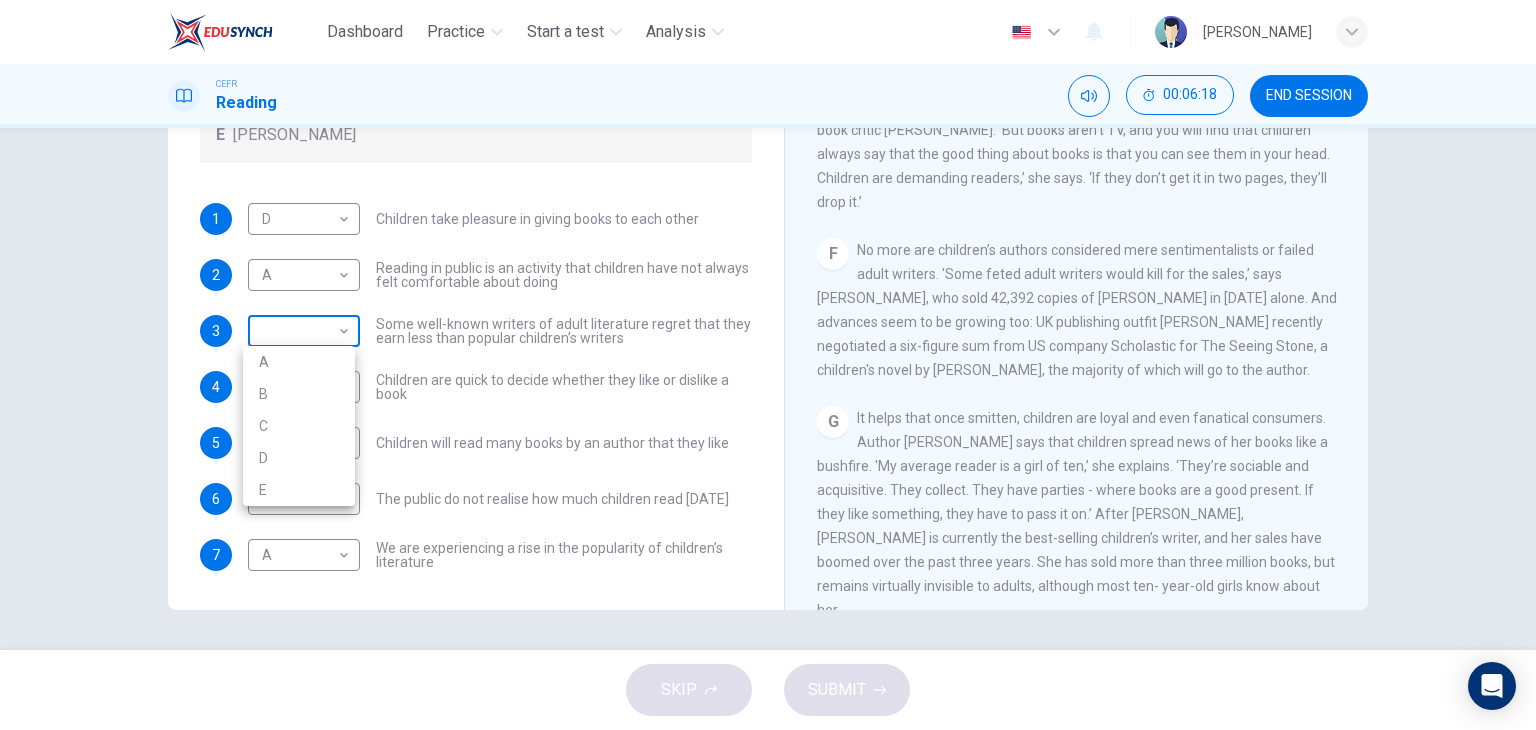 click on "Dashboard Practice Start a test Analysis English en ​ [PERSON_NAME] Reading 00:06:18 END SESSION Questions 1 - 7 Look at the following list of people A-E and the list of statements. Match each statement with one of the people listed. People A [PERSON_NAME] B [PERSON_NAME] C [PERSON_NAME] D [PERSON_NAME] E [PERSON_NAME] 1 D D ​ Children take pleasure in giving books to each other 2 A A ​ Reading in public is an activity that children have not always felt comfortable about doing 3 ​ ​ Some well-known writers of adult literature regret that they earn less than popular children’s writers 4 C C ​ Children are quick to decide whether they like or dislike a book 5 ​ ​ Children will read many books by an author that they like 6 B B ​ The public do not realise how much children read [DATE] 7 A A ​ We are experiencing a rise in the popularity of children’s literature Twist in the Tale CLICK TO ZOOM Click to Zoom A B C D E F G H I J SKIP SUBMIT
Dashboard Practice A" at bounding box center [768, 365] 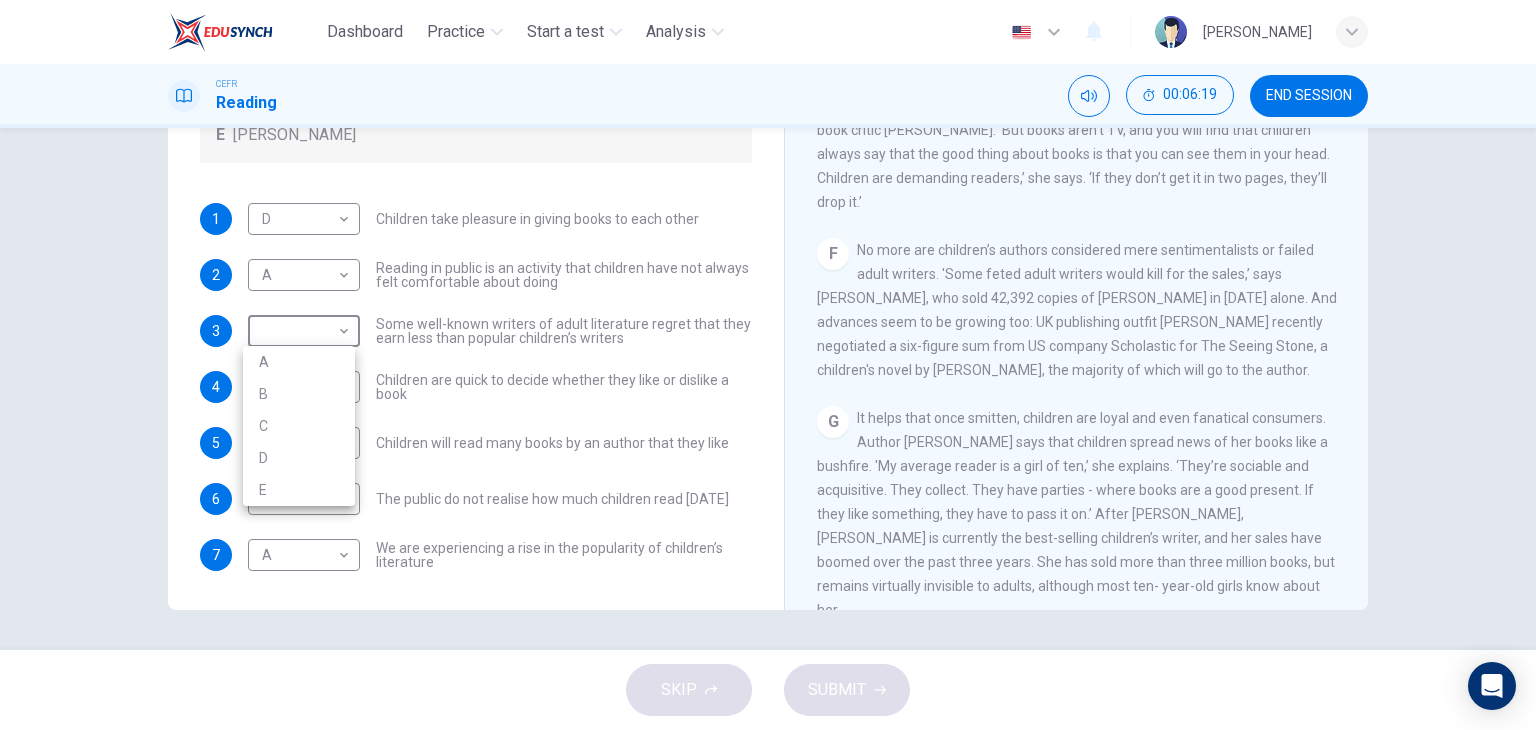 click on "B" at bounding box center (299, 394) 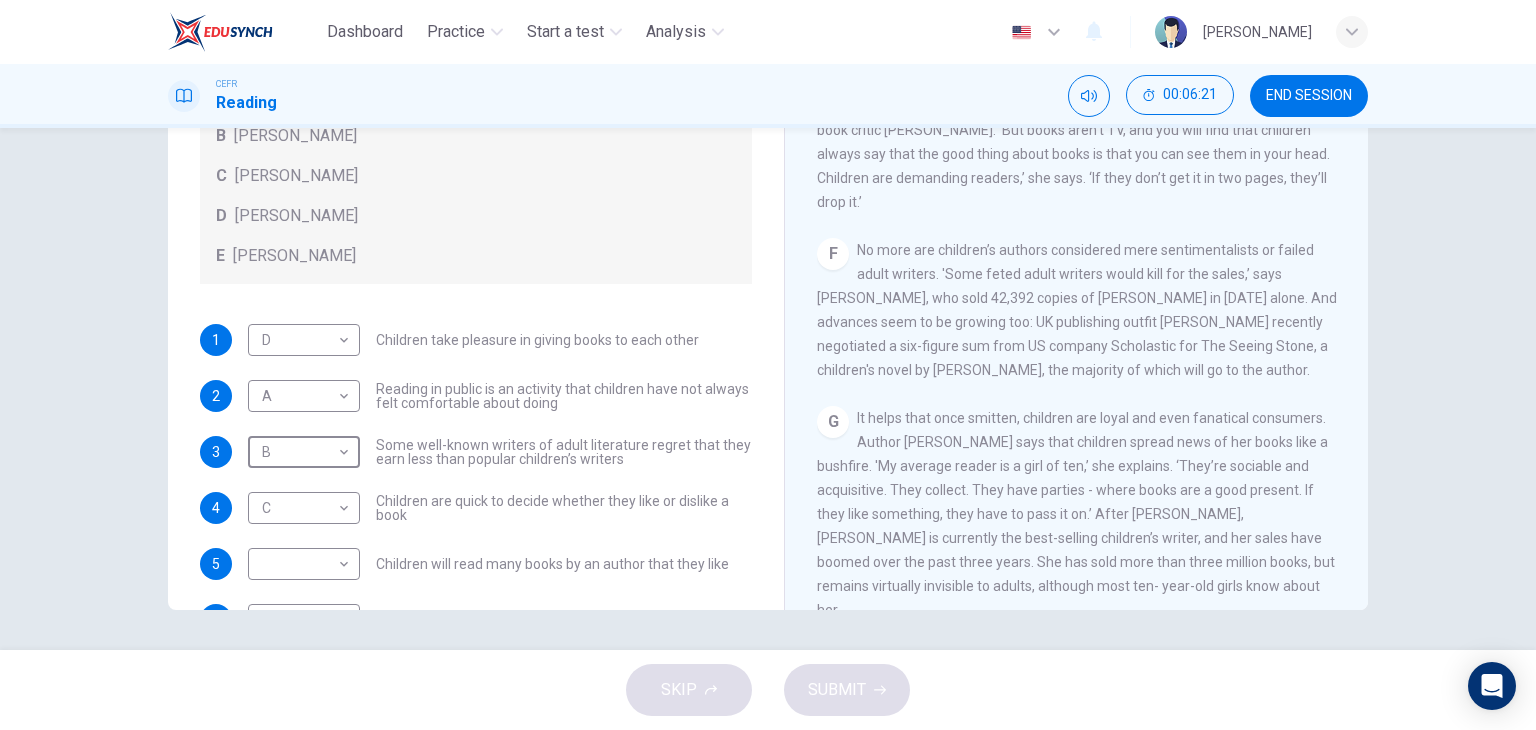 scroll, scrollTop: 192, scrollLeft: 0, axis: vertical 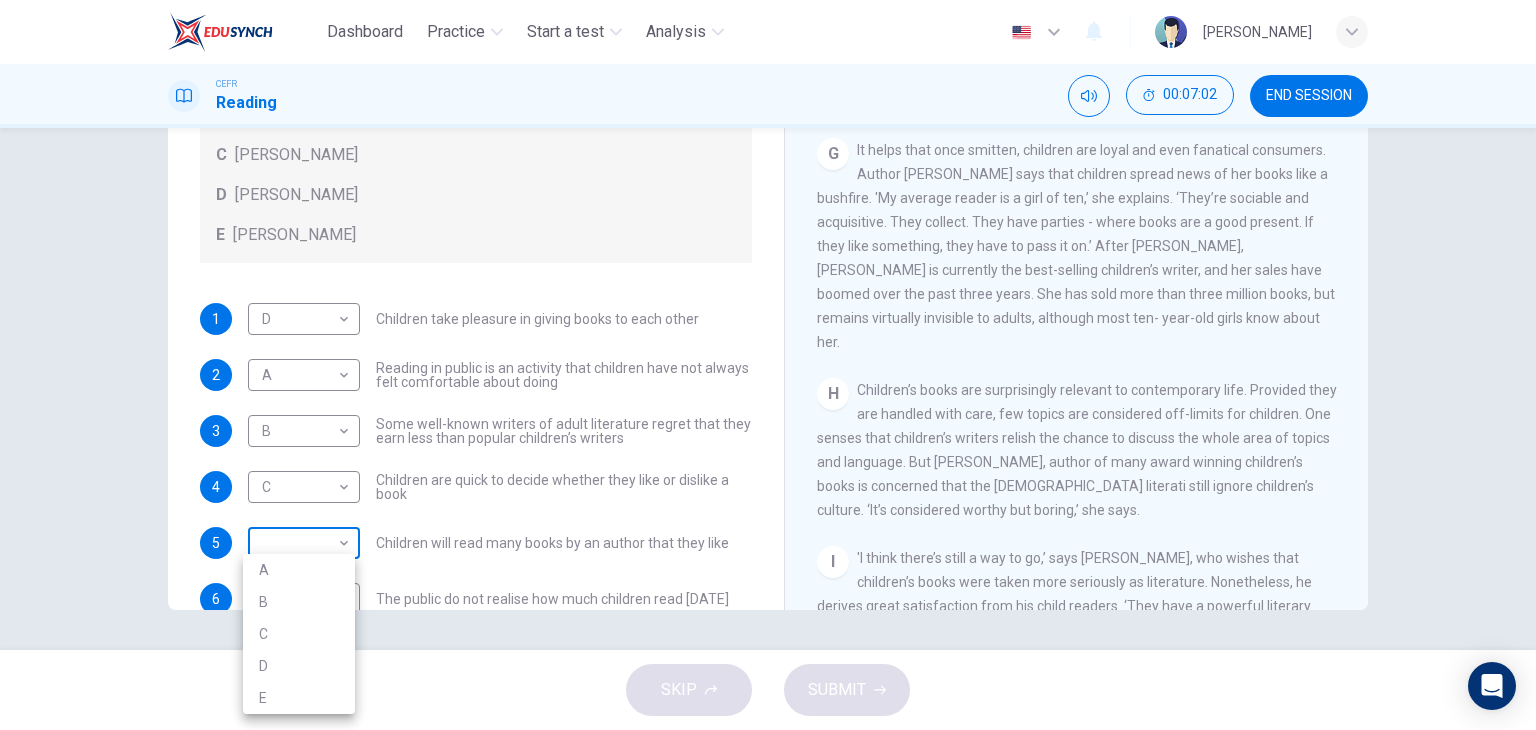 click on "Dashboard Practice Start a test Analysis English en ​ [PERSON_NAME] Reading 00:07:02 END SESSION Questions 1 - 7 Look at the following list of people A-E and the list of statements. Match each statement with one of the people listed. People A [PERSON_NAME] B [PERSON_NAME] C [PERSON_NAME] D [PERSON_NAME] E [PERSON_NAME] 1 D D ​ Children take pleasure in giving books to each other 2 A A ​ Reading in public is an activity that children have not always felt comfortable about doing 3 B B ​ Some well-known writers of adult literature regret that they earn less than popular children’s writers 4 C C ​ Children are quick to decide whether they like or dislike a book 5 ​ ​ Children will read many books by an author that they like 6 B B ​ The public do not realise how much children read [DATE] 7 A A ​ We are experiencing a rise in the popularity of children’s literature Twist in the Tale CLICK TO ZOOM Click to Zoom A B C D E F G H I J SKIP SUBMIT
Dashboard Practice A" at bounding box center [768, 365] 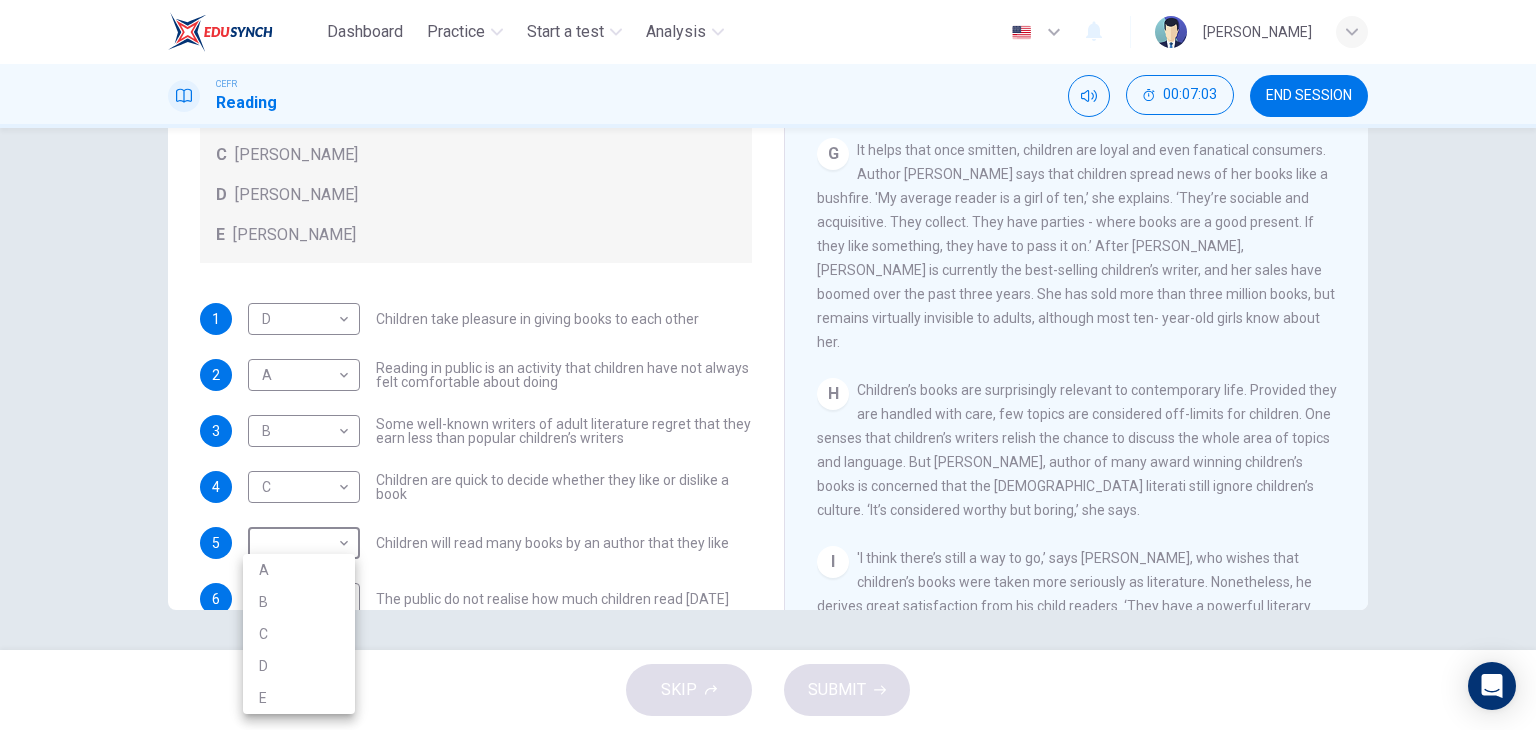click on "D" at bounding box center (299, 666) 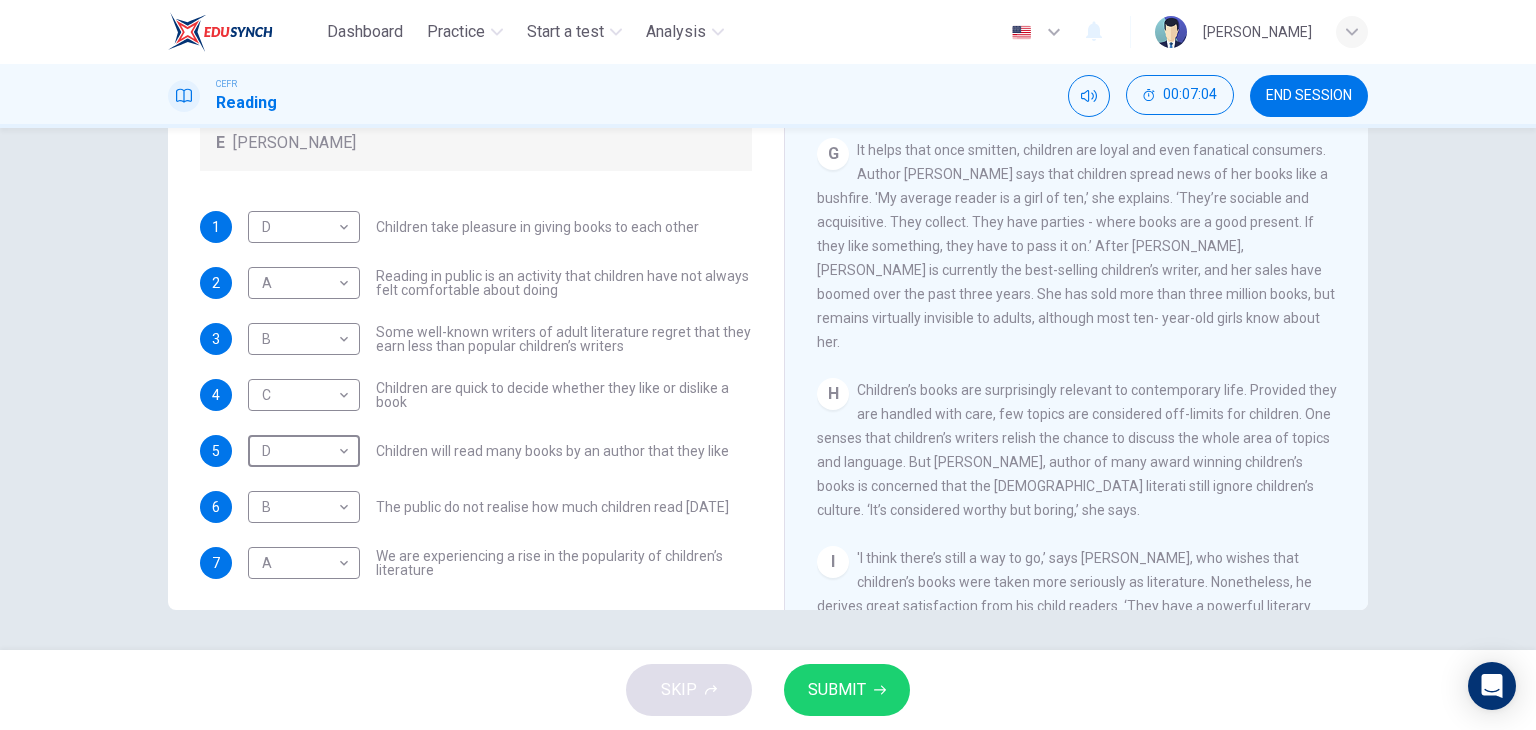 scroll, scrollTop: 192, scrollLeft: 0, axis: vertical 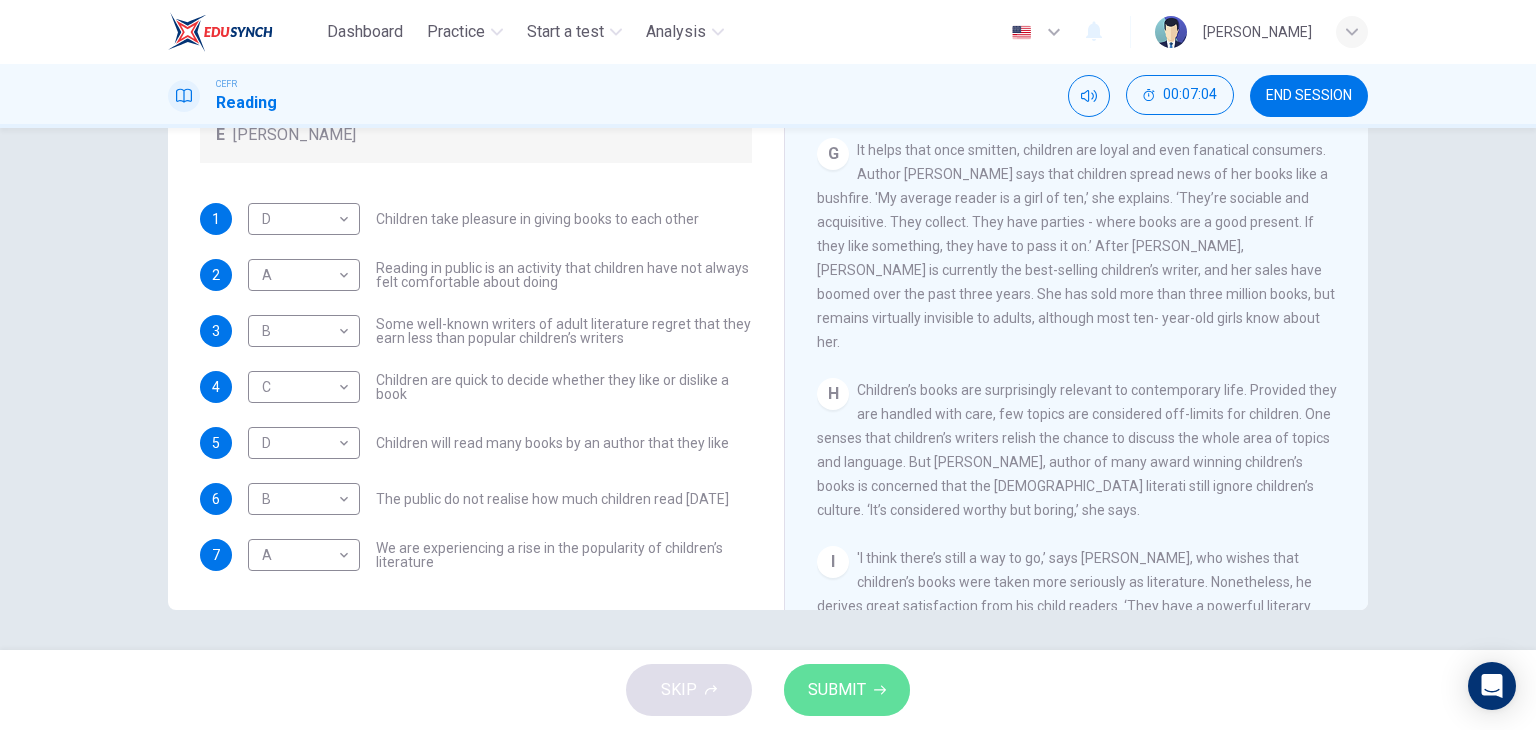 click on "SUBMIT" at bounding box center (837, 690) 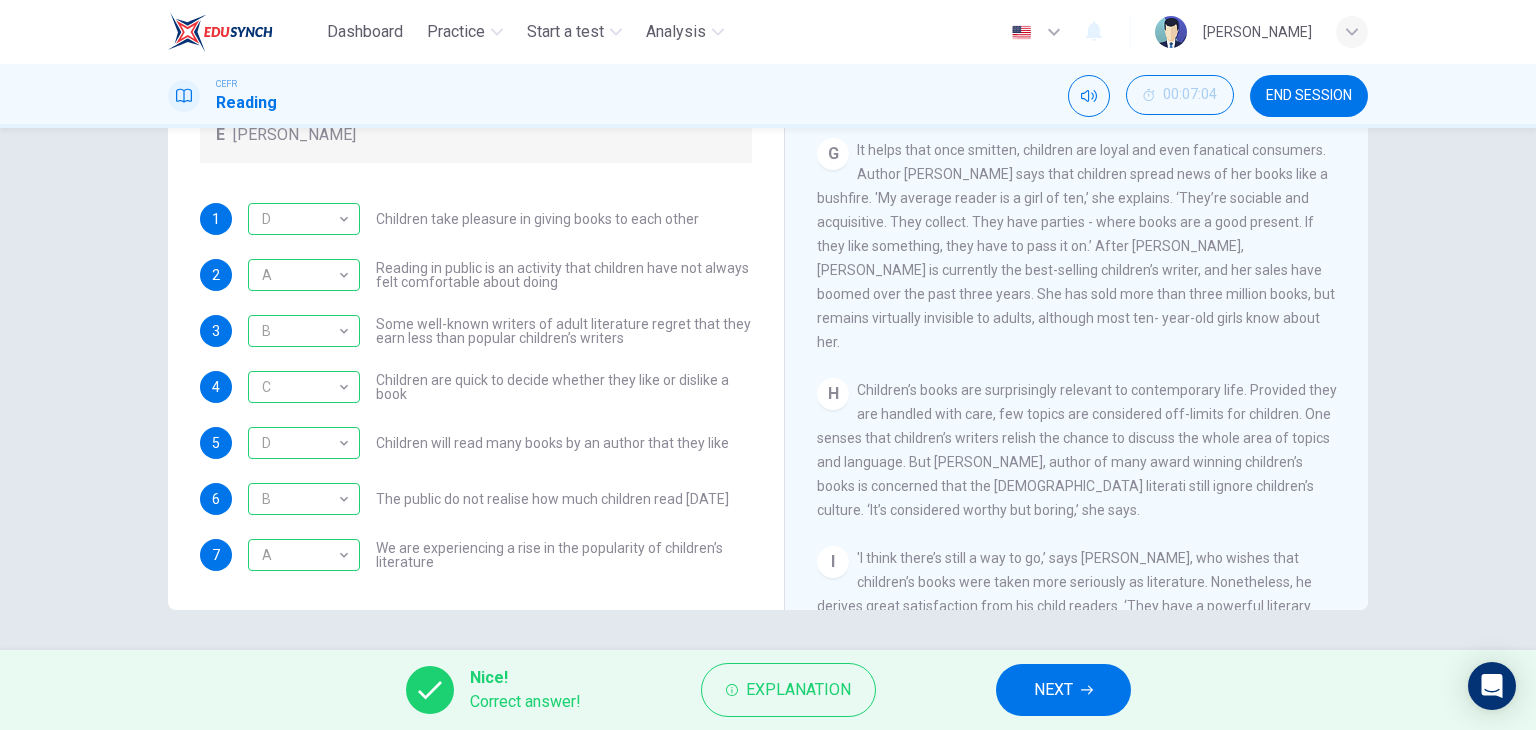 click on "NEXT" at bounding box center [1053, 690] 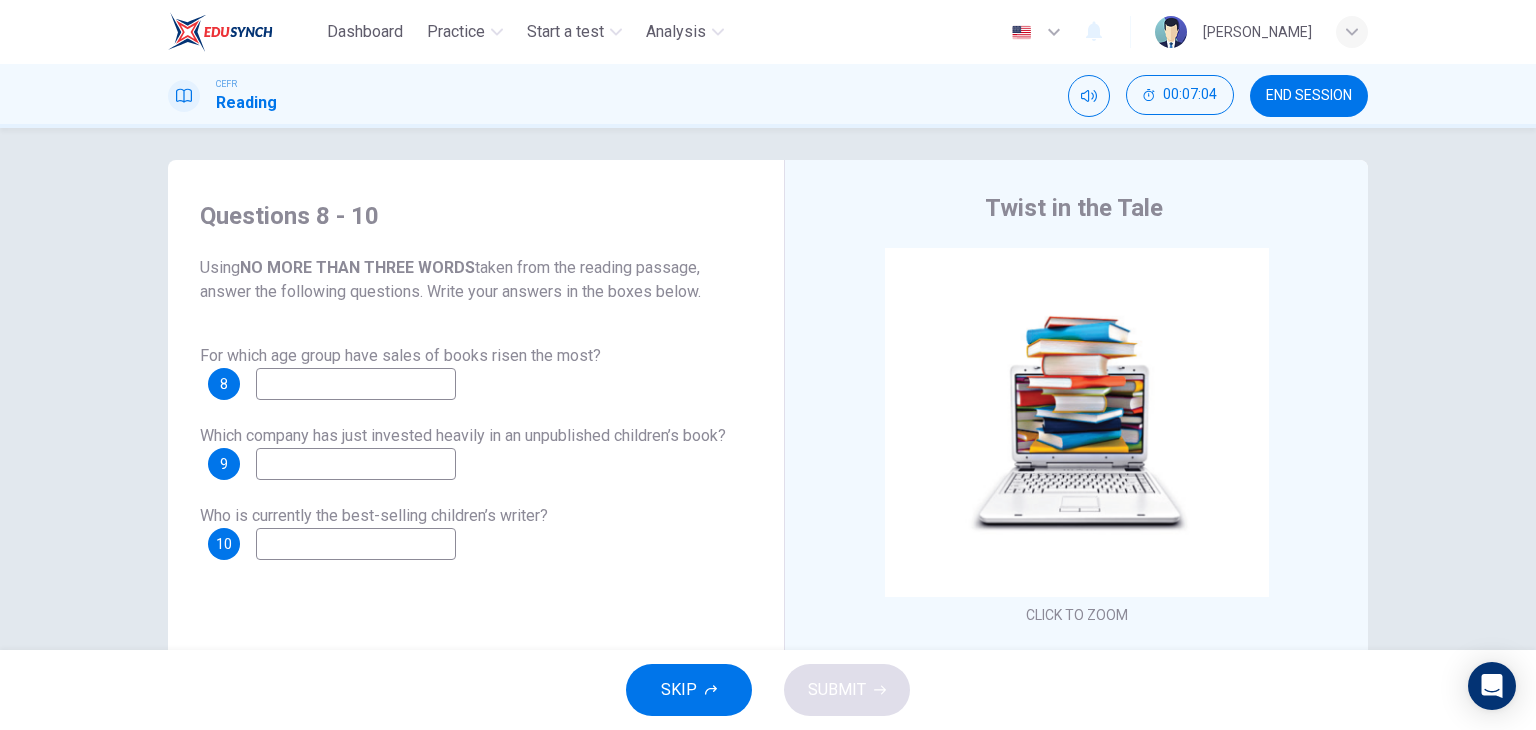 scroll, scrollTop: 0, scrollLeft: 0, axis: both 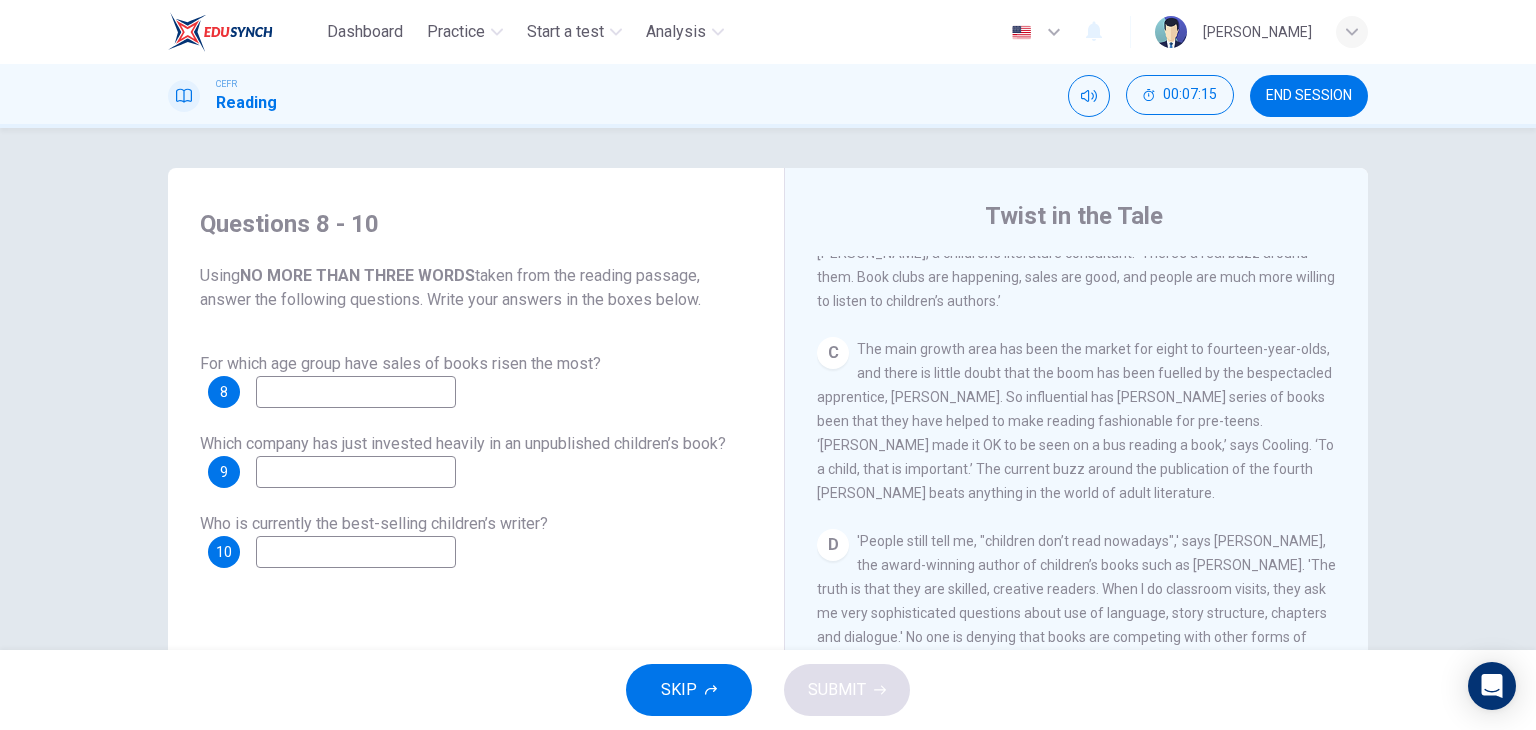 click at bounding box center (356, 392) 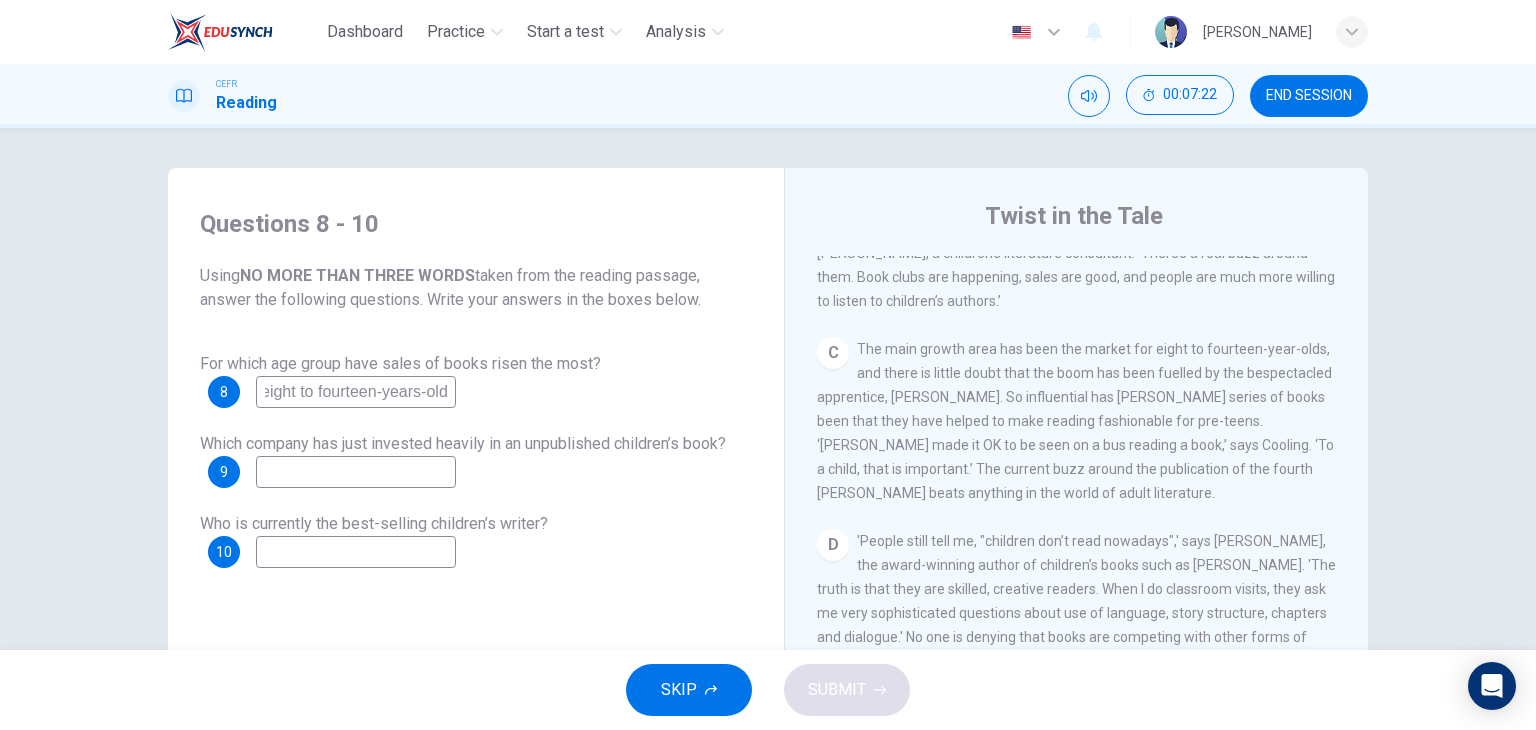 scroll, scrollTop: 0, scrollLeft: 12, axis: horizontal 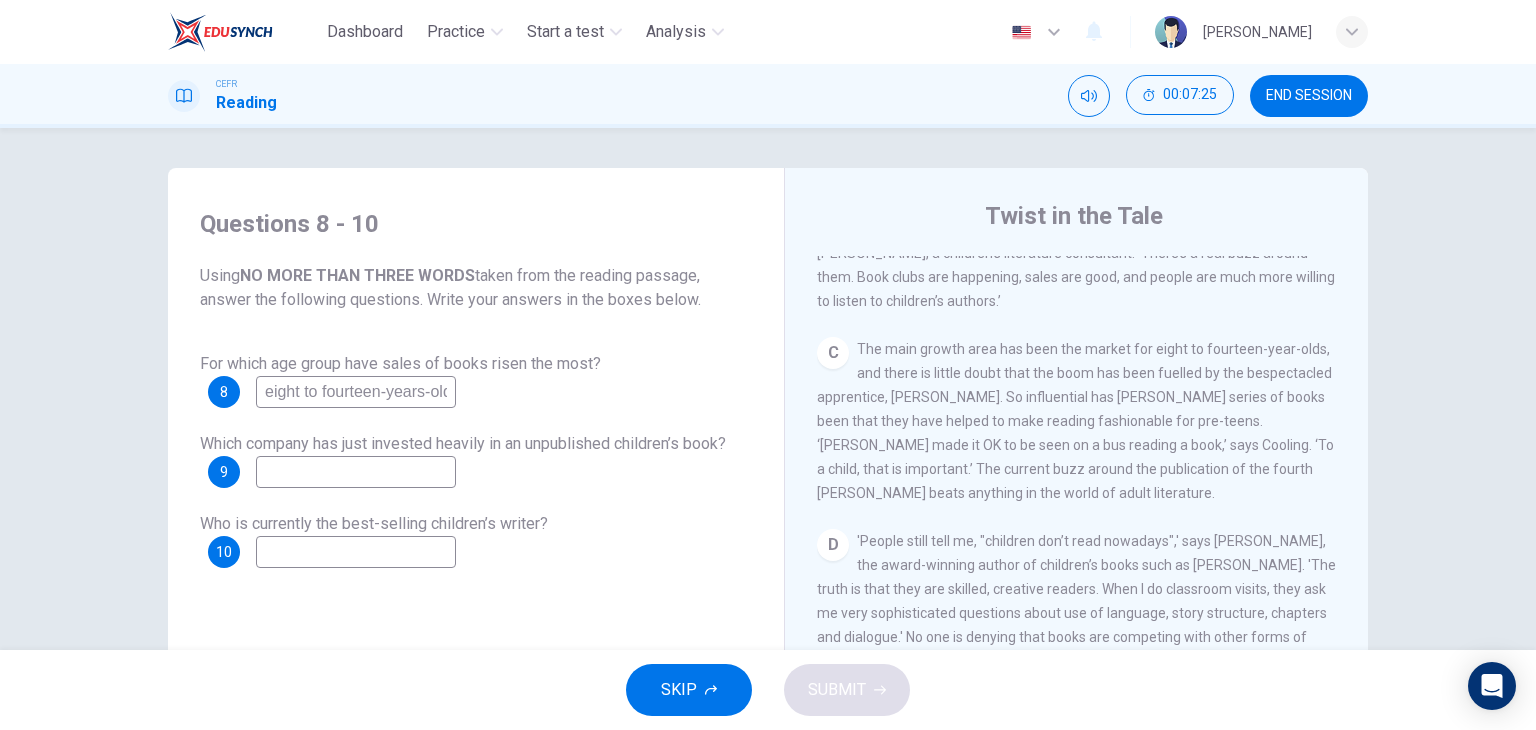 click on "For which age group have sales of books risen the most?  8 eight to fourteen-years-olds" at bounding box center (476, 380) 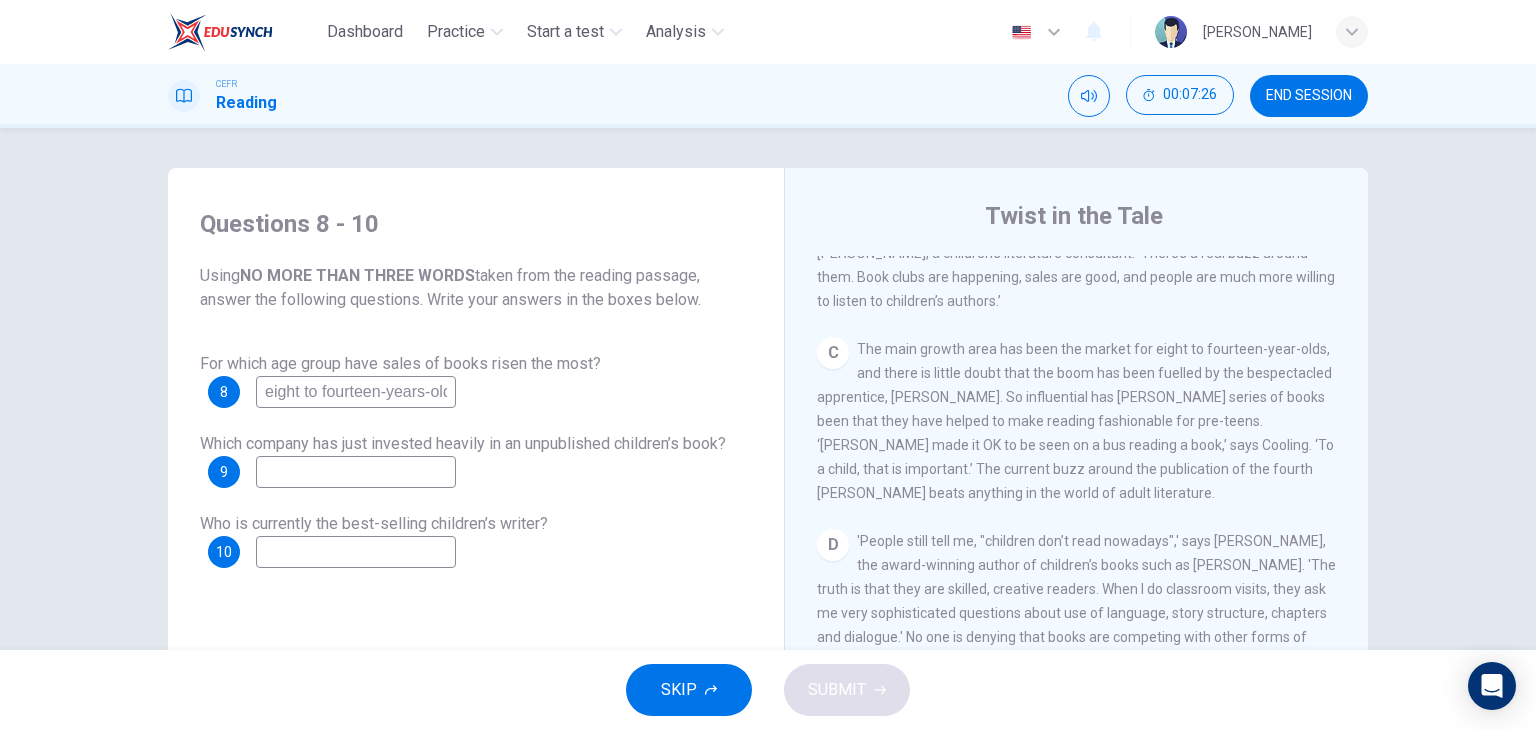 click on "eight to fourteen-years-olds" at bounding box center [356, 392] 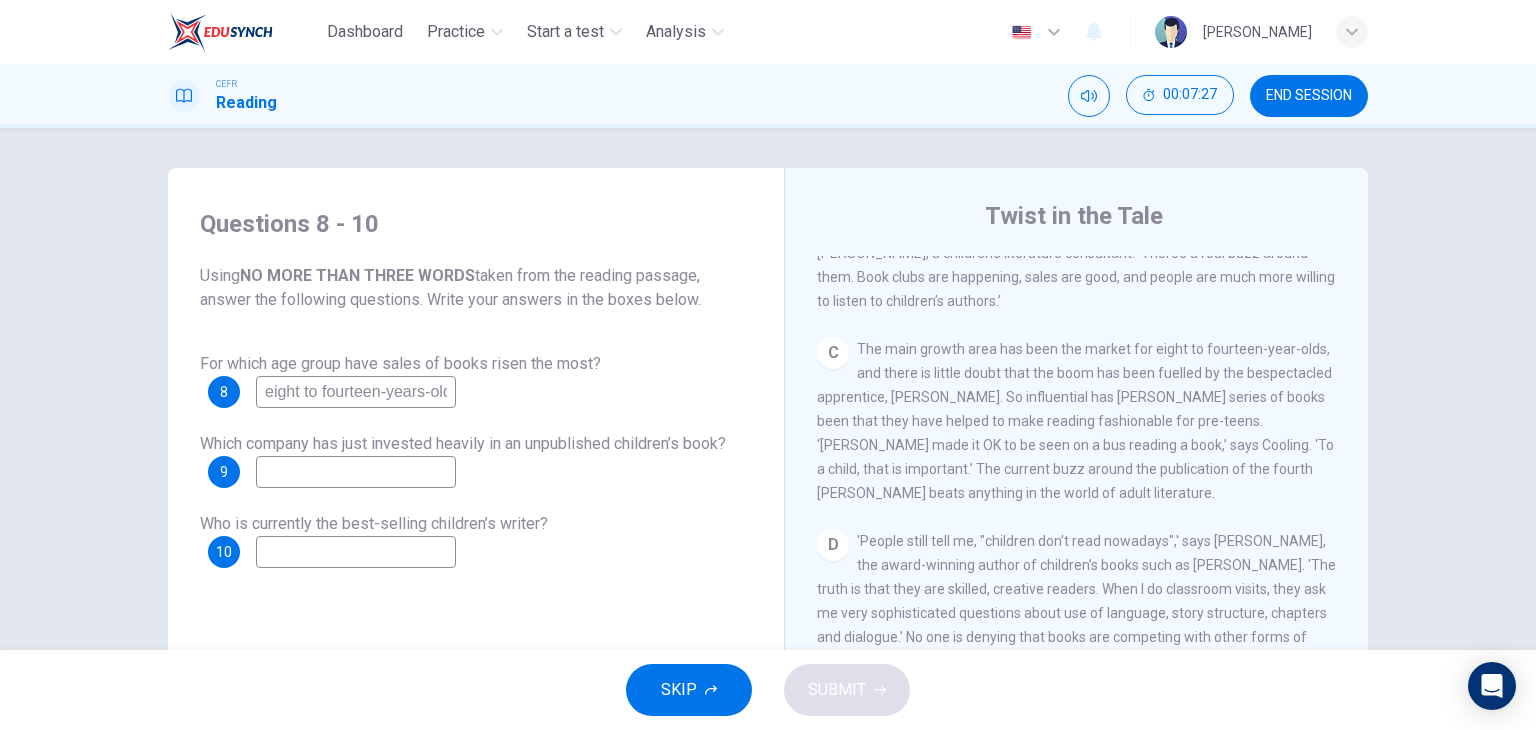 click on "eight to fourteen-years-olds" at bounding box center [356, 392] 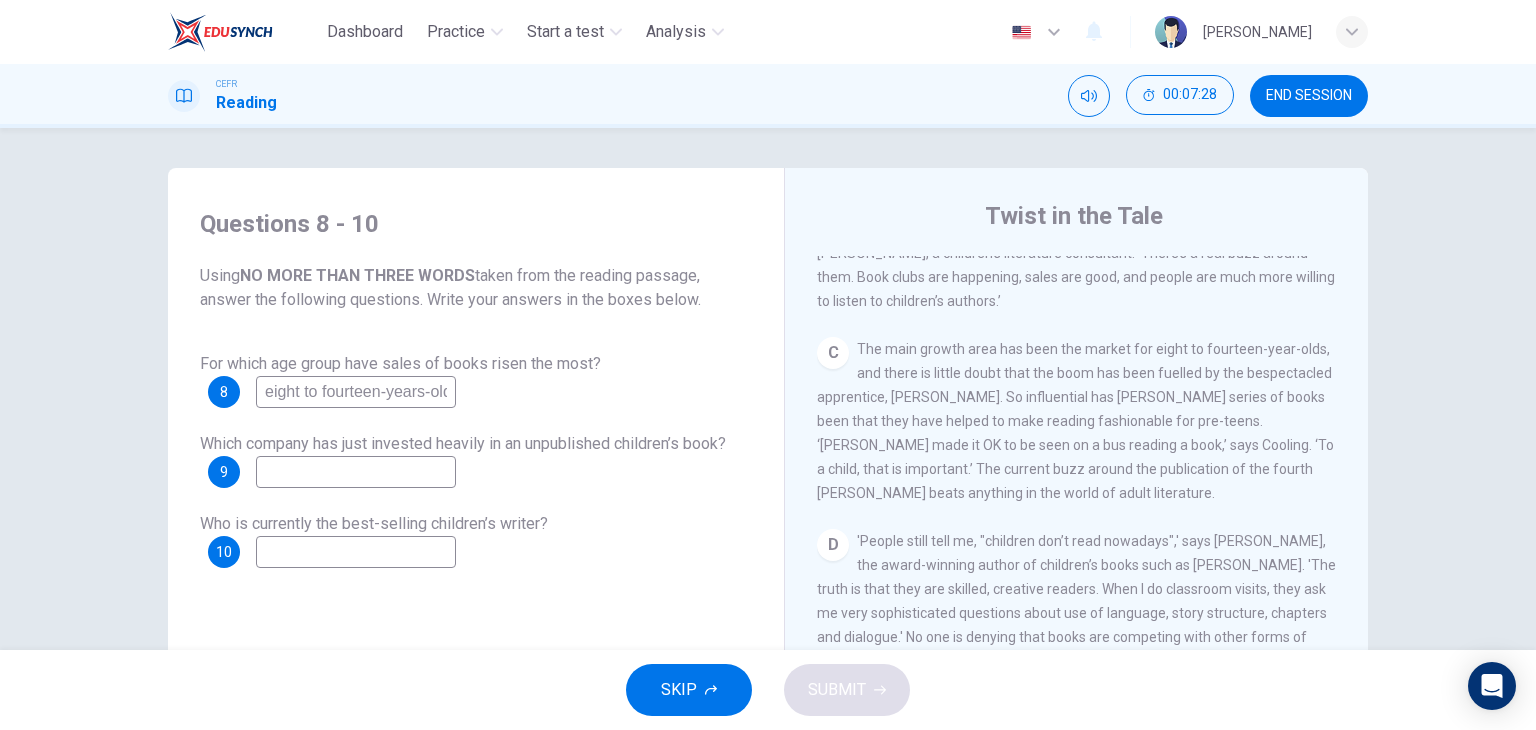 click on "For which age group have sales of books risen the most?  8 eight to fourteen-years-olds" at bounding box center [476, 380] 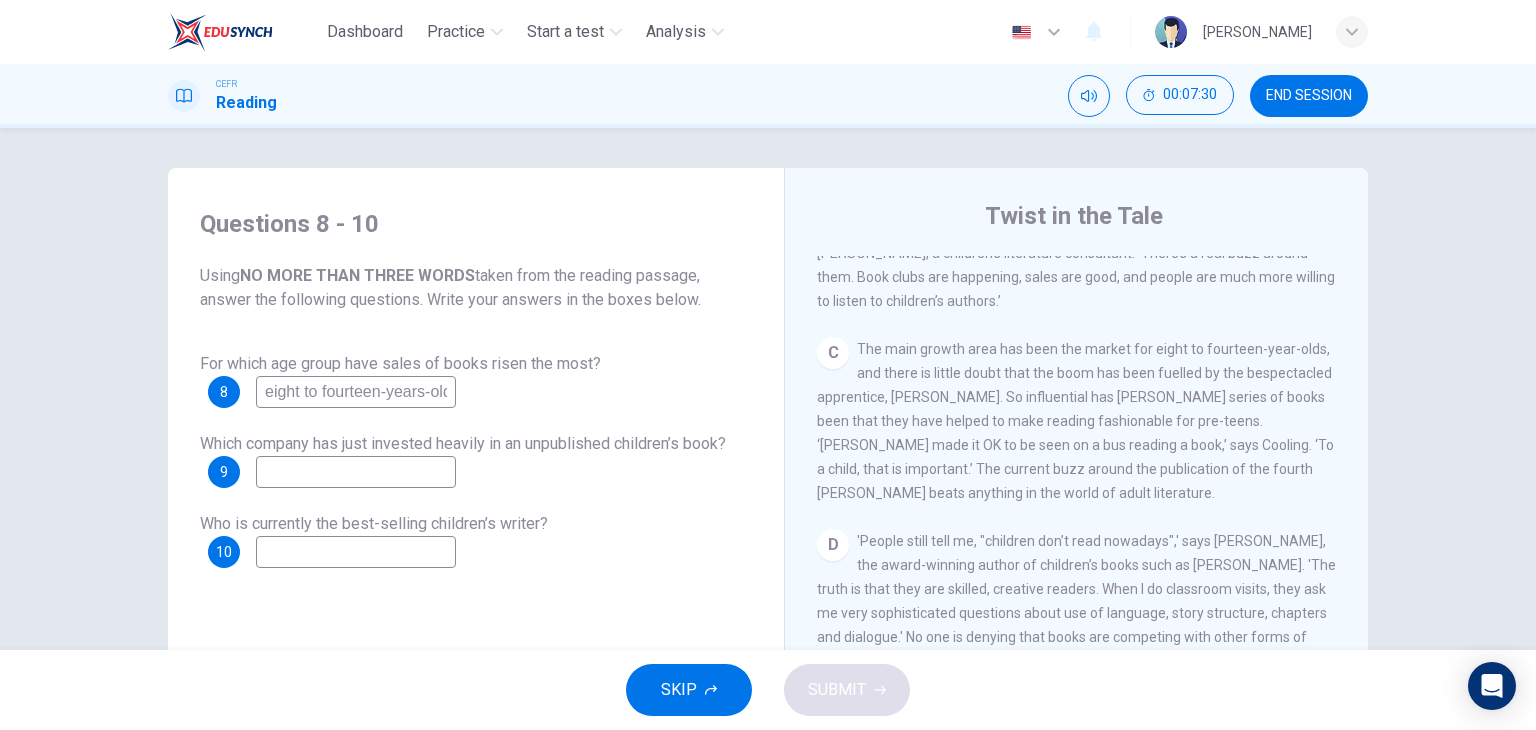 click on "eight to fourteen-years-olds" at bounding box center [356, 392] 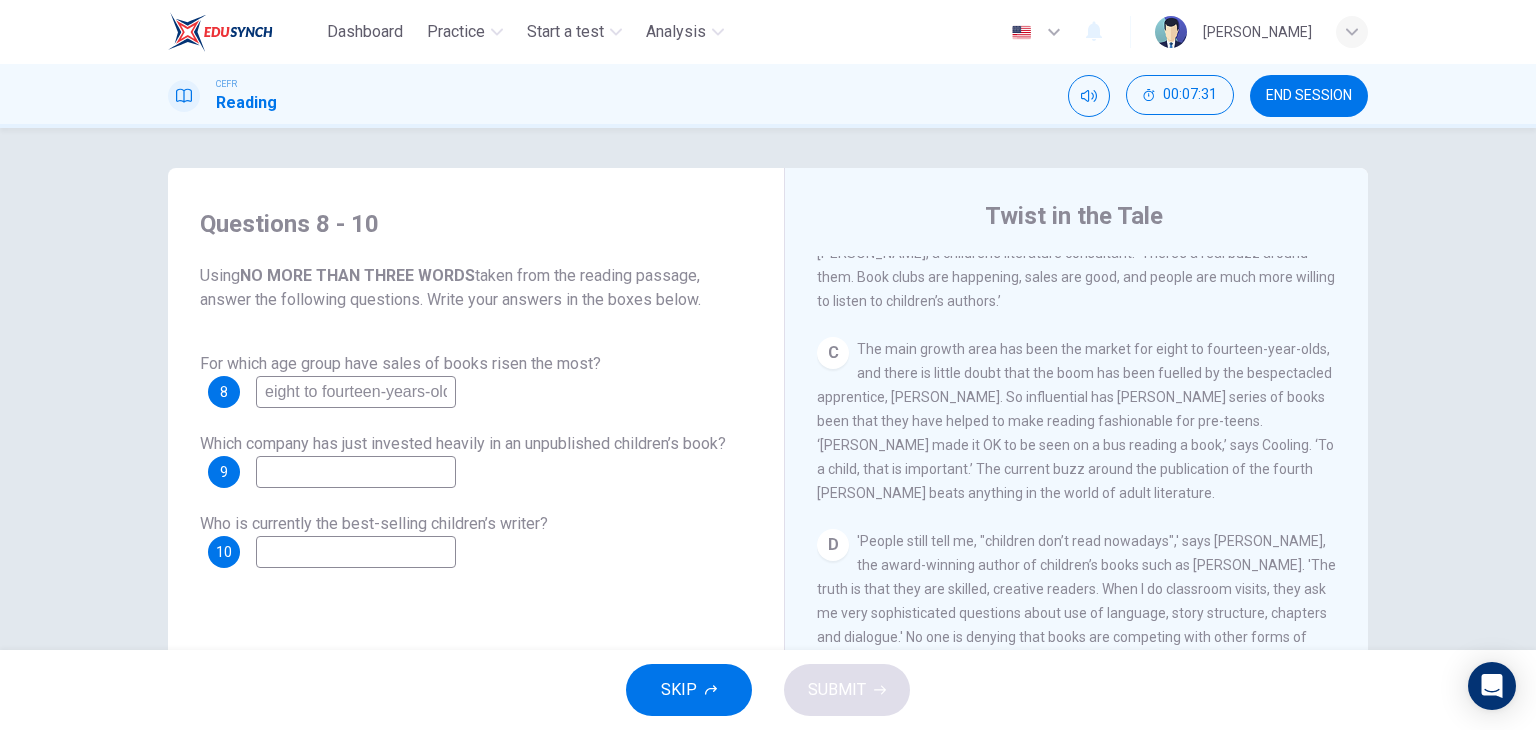 click on "For which age group have sales of books risen the most?  8 eight to fourteen-years-olds" at bounding box center (476, 380) 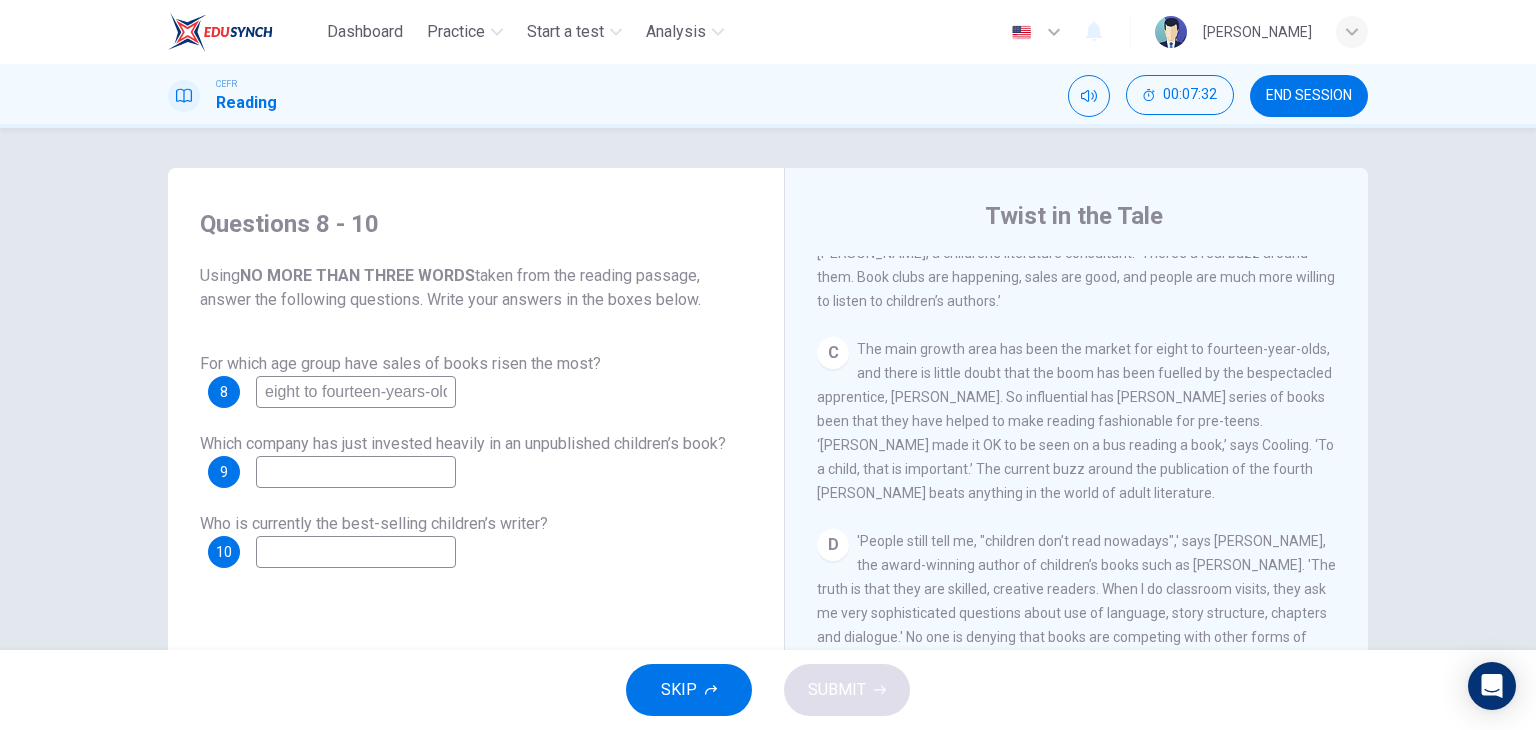 scroll, scrollTop: 0, scrollLeft: 12, axis: horizontal 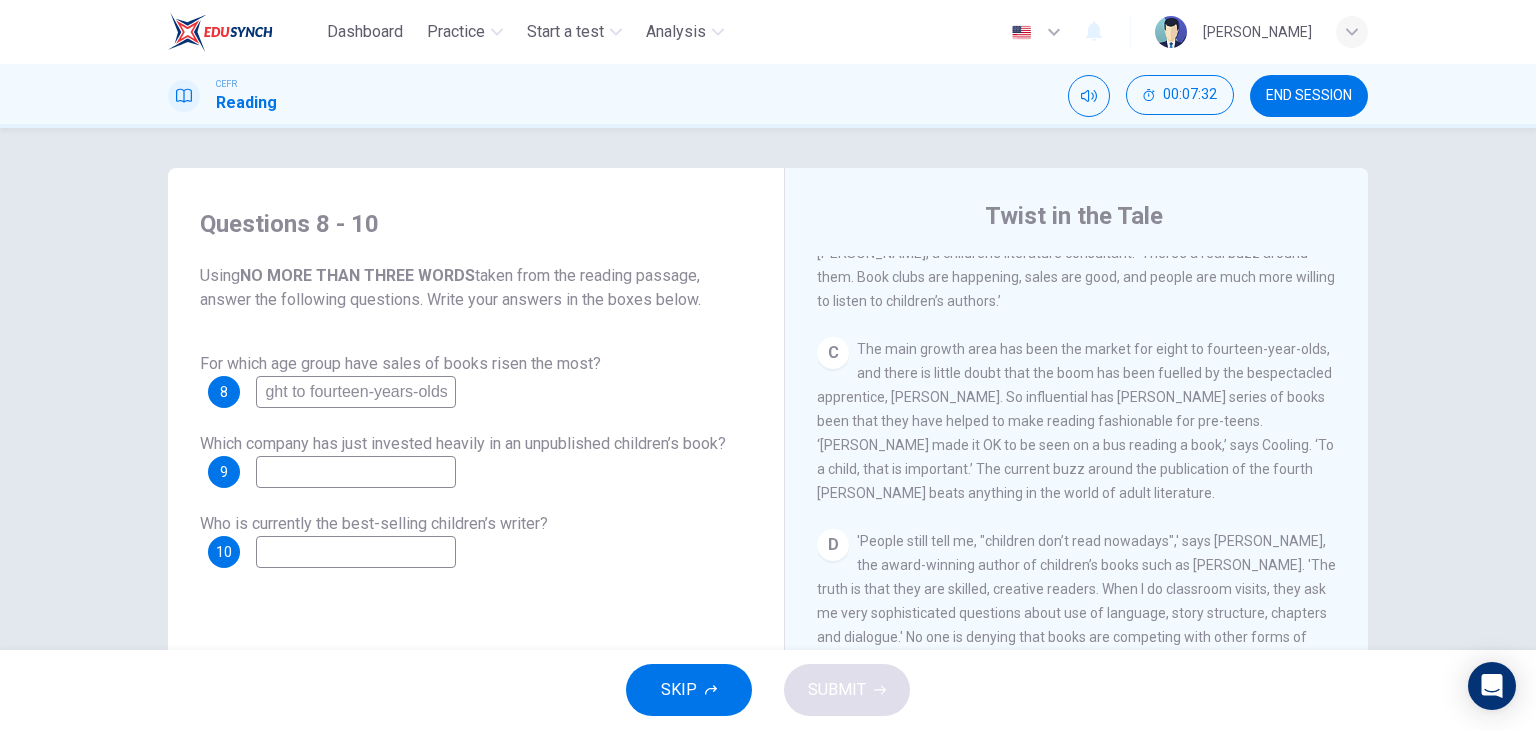 drag, startPoint x: 412, startPoint y: 399, endPoint x: 501, endPoint y: 396, distance: 89.050545 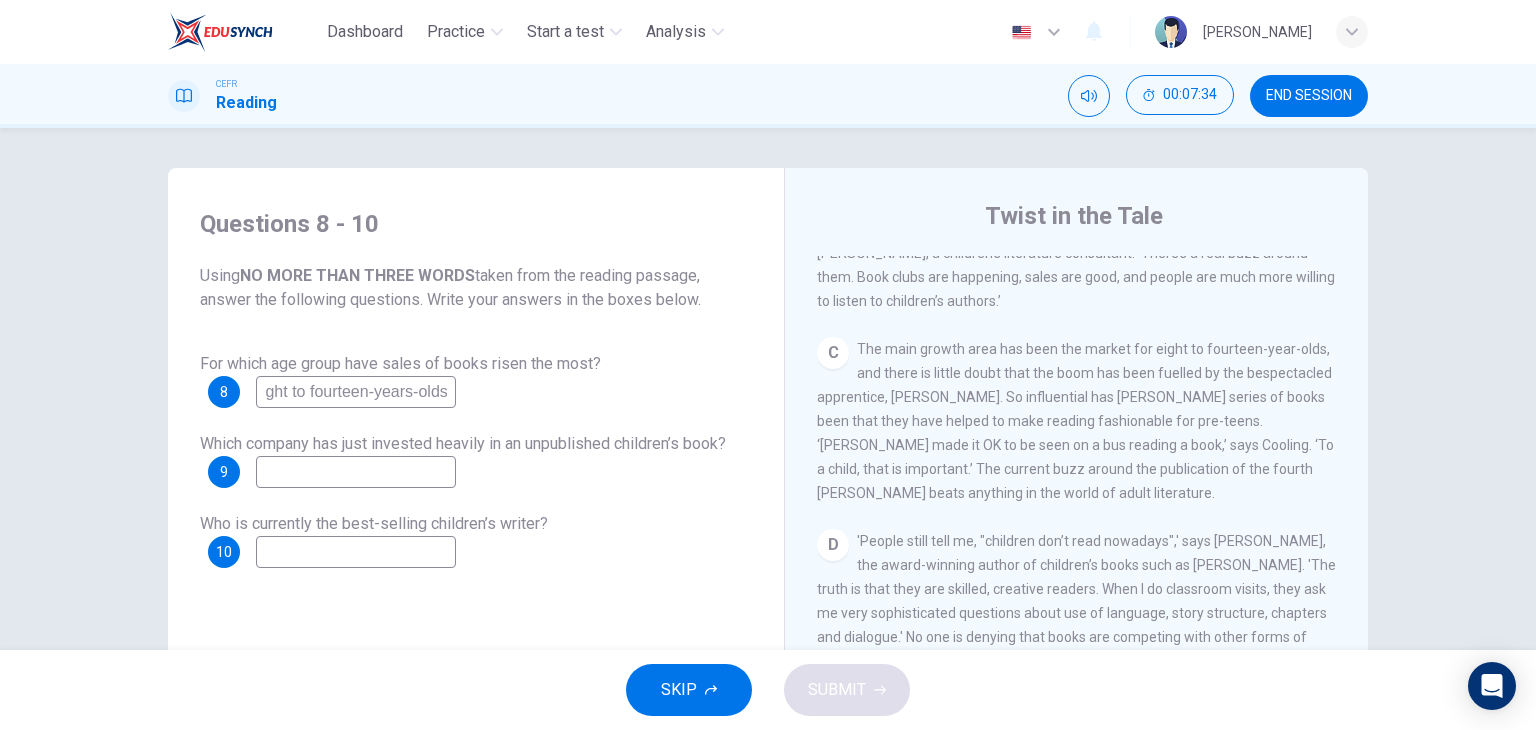 click on "eight to fourteen-years-olds" at bounding box center [356, 392] 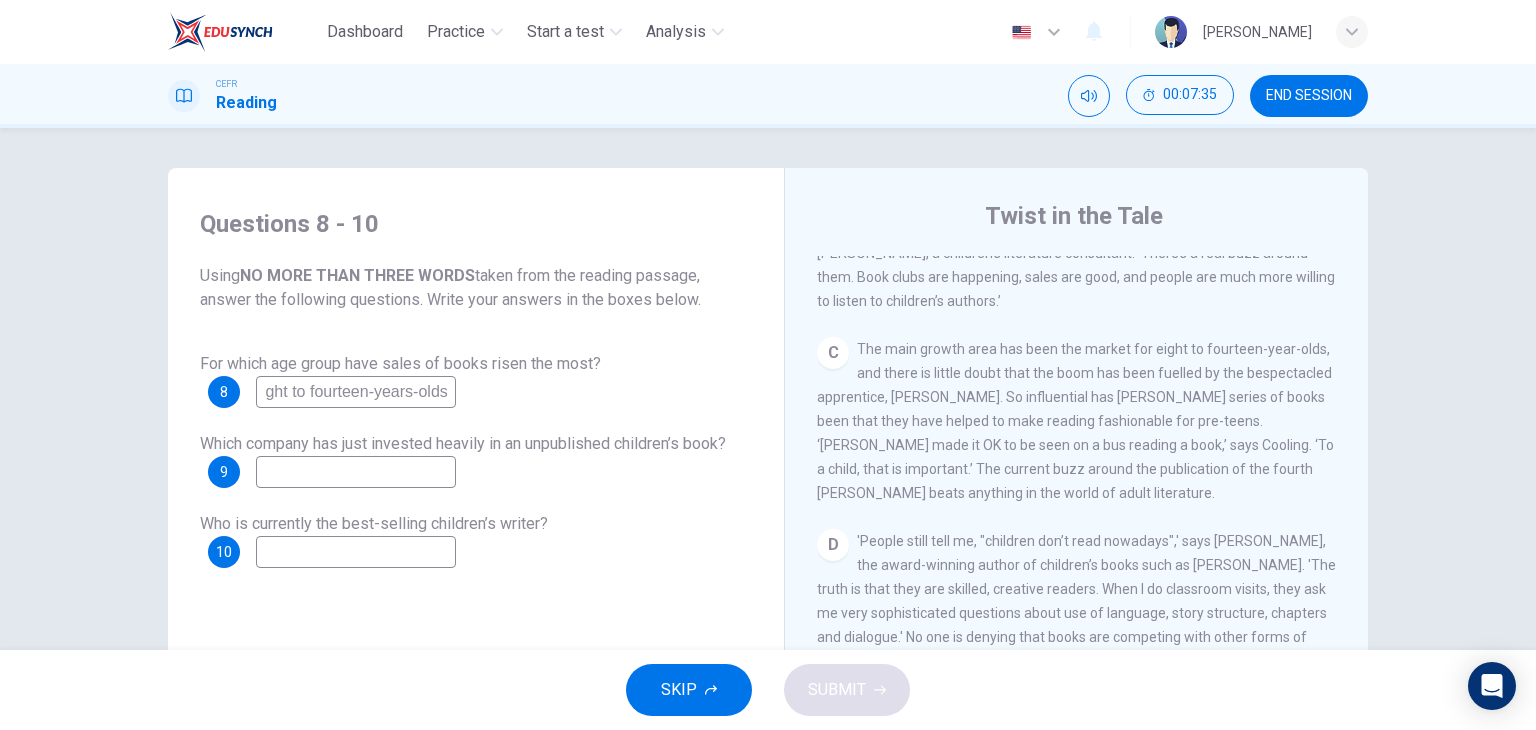 click on "eight to fourteen-years-olds" at bounding box center (356, 392) 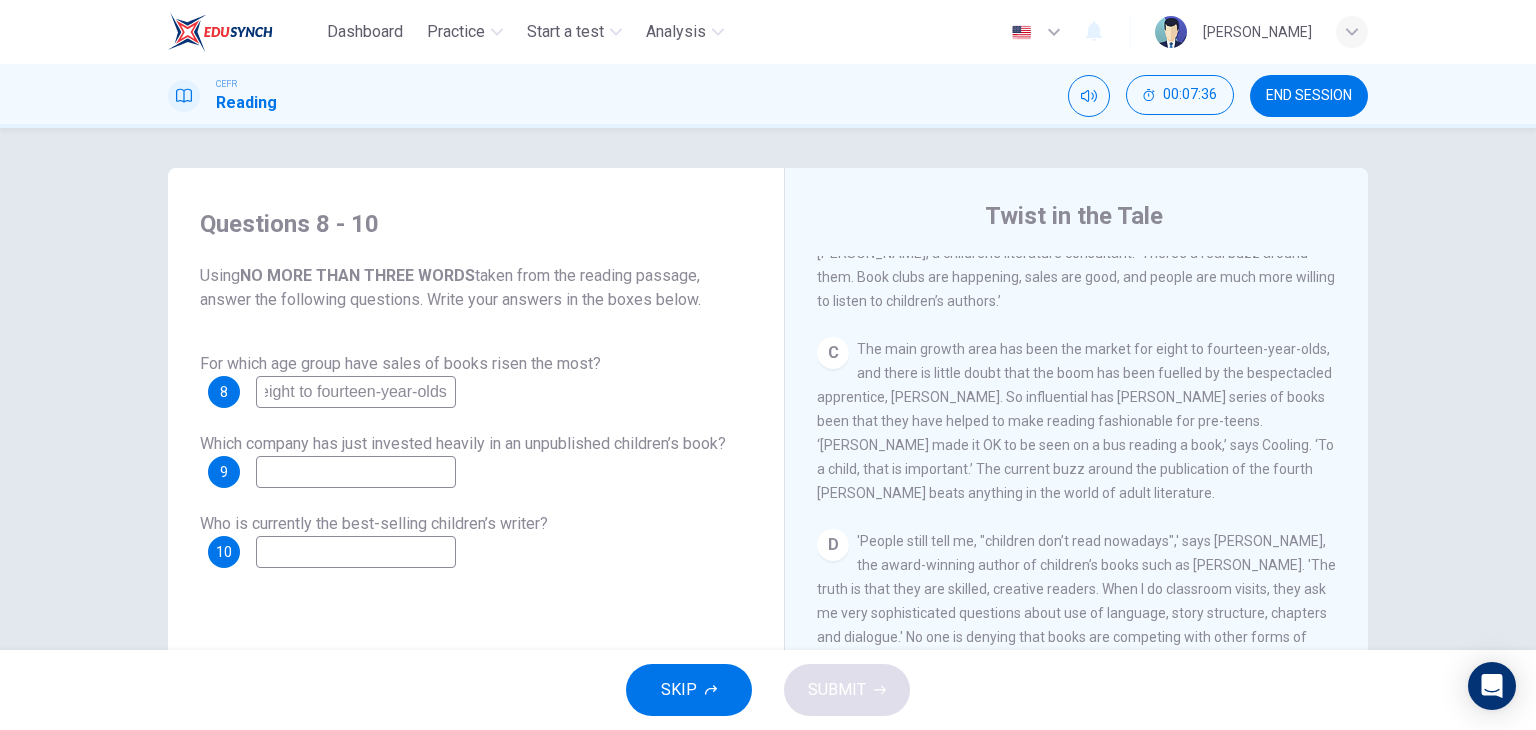 scroll, scrollTop: 0, scrollLeft: 4, axis: horizontal 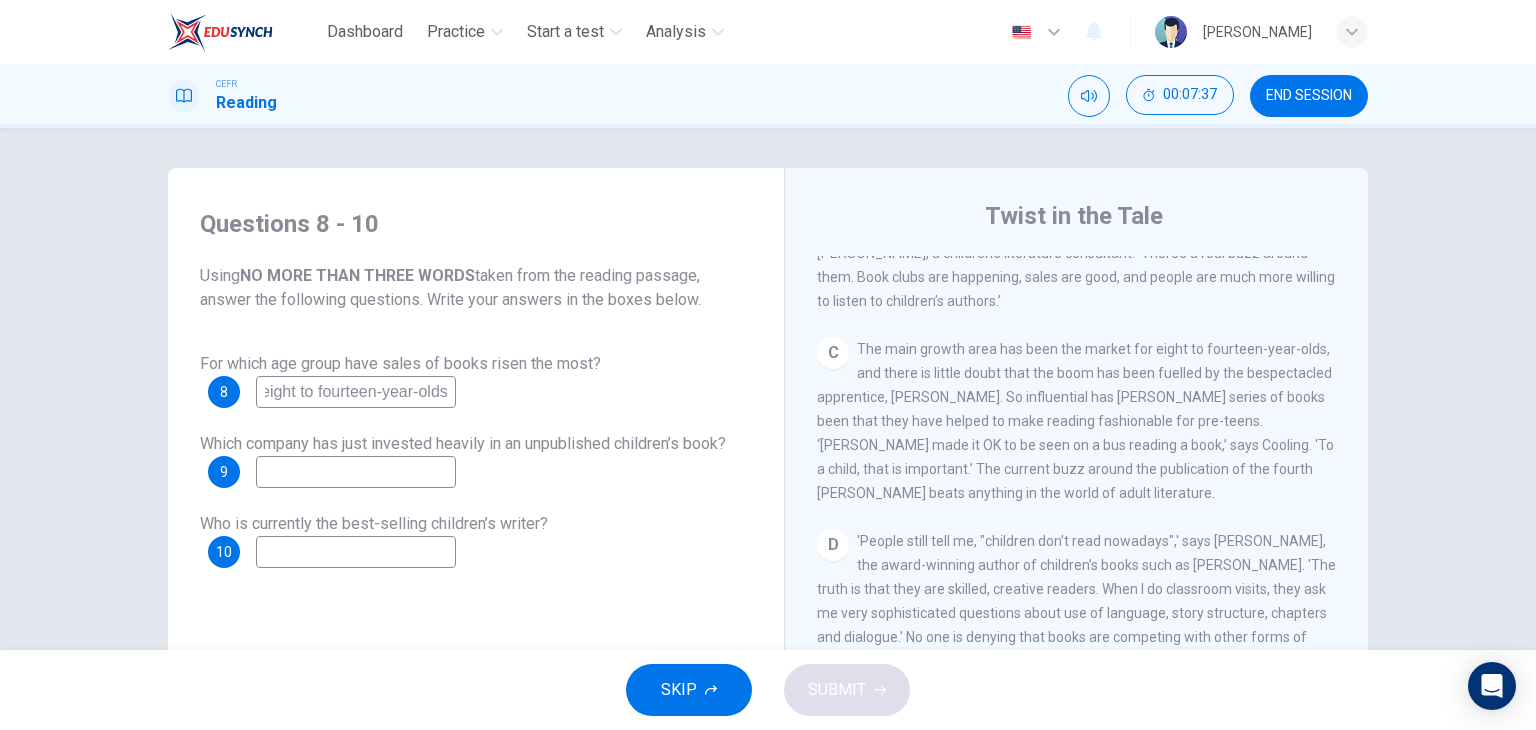type on "eight to fourteen-year-olds" 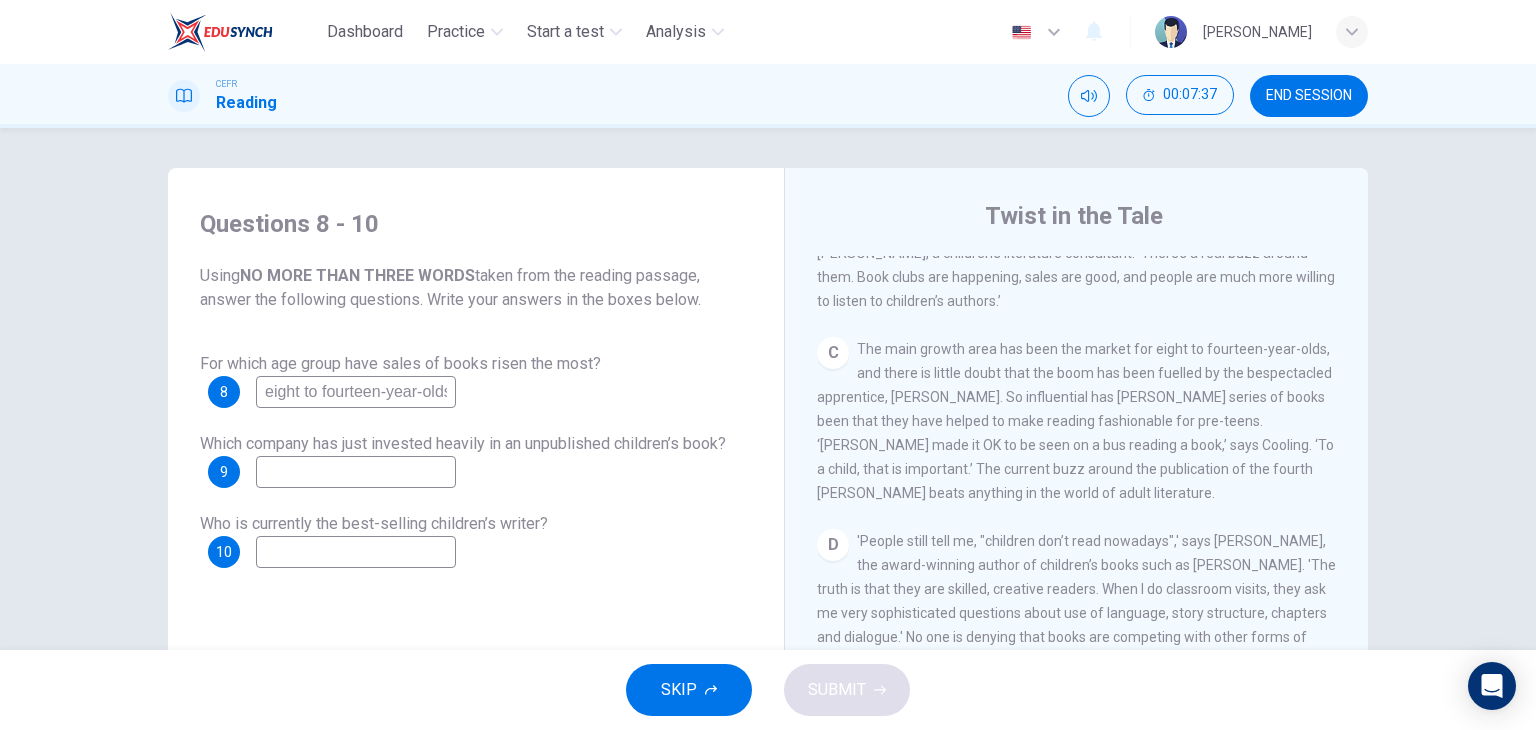 click on "For which age group have sales of books risen the most?  8 eight to fourteen-year-olds" at bounding box center (476, 380) 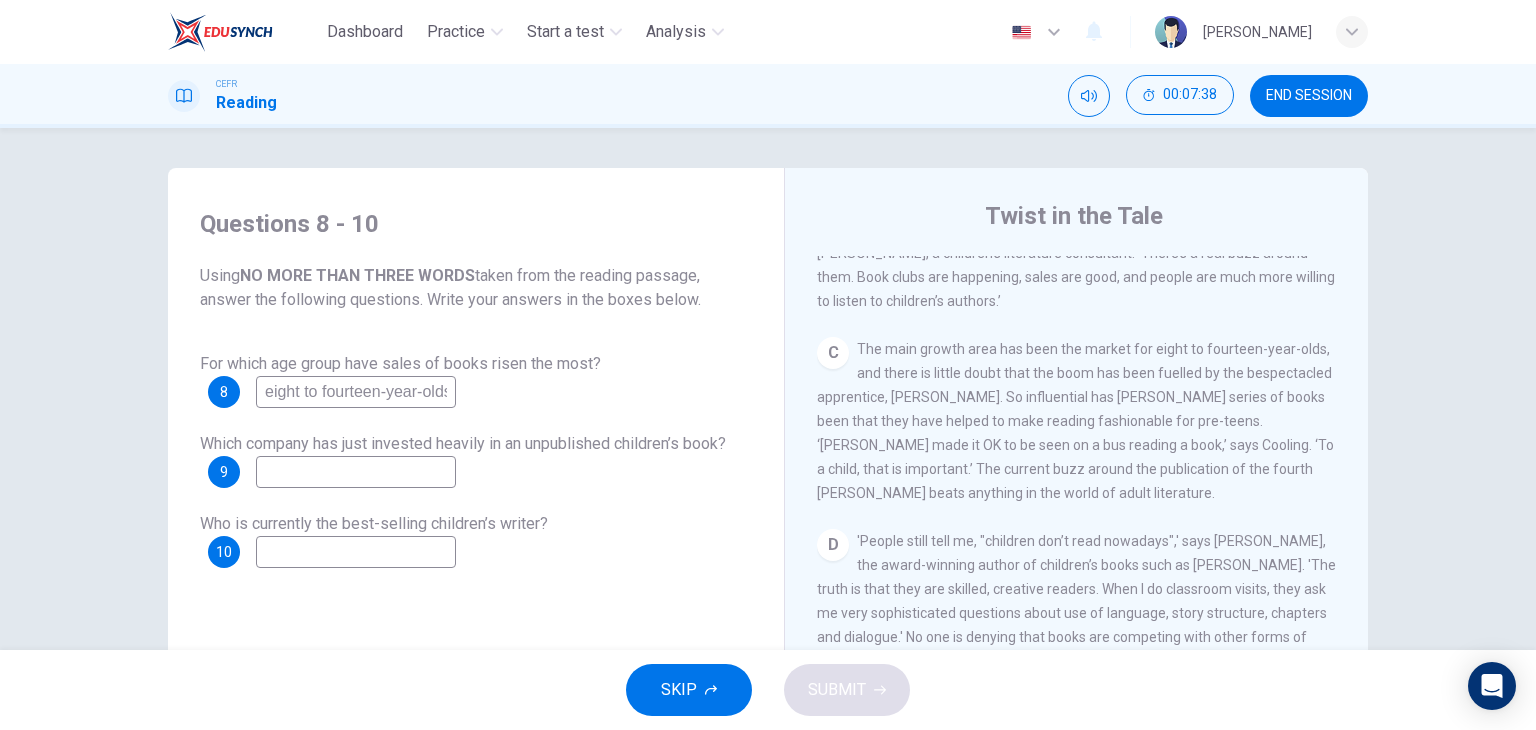 click at bounding box center [356, 472] 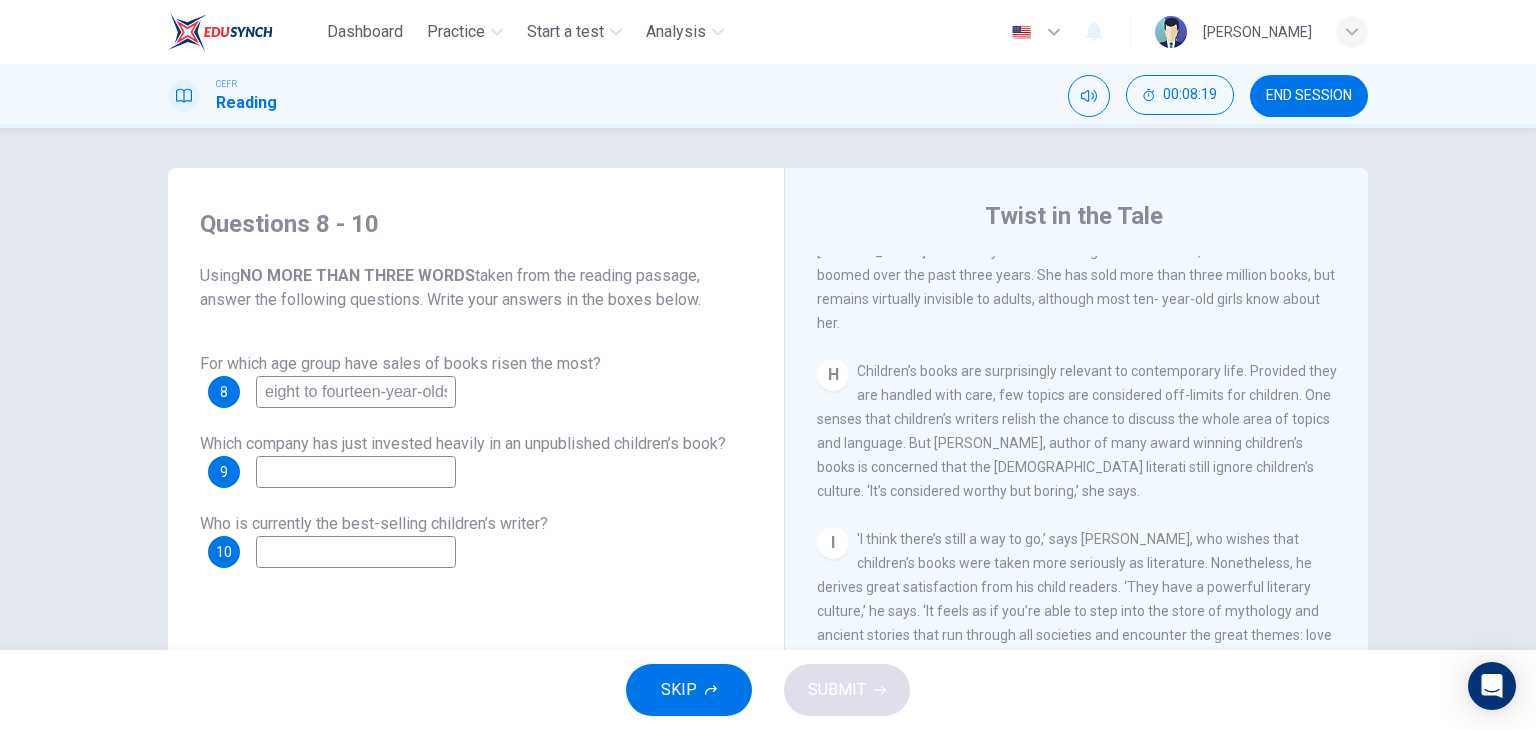 scroll, scrollTop: 1665, scrollLeft: 0, axis: vertical 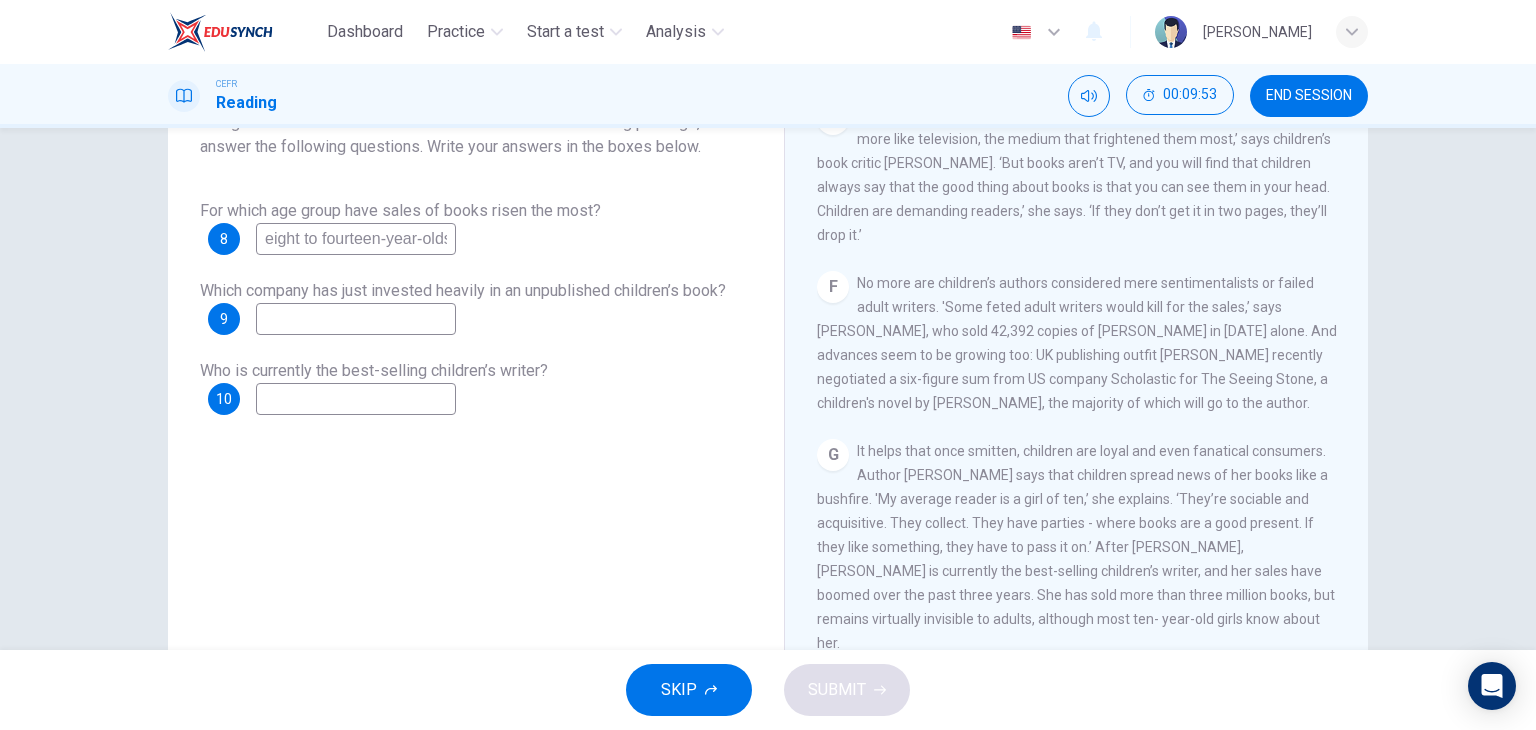 click at bounding box center [356, 319] 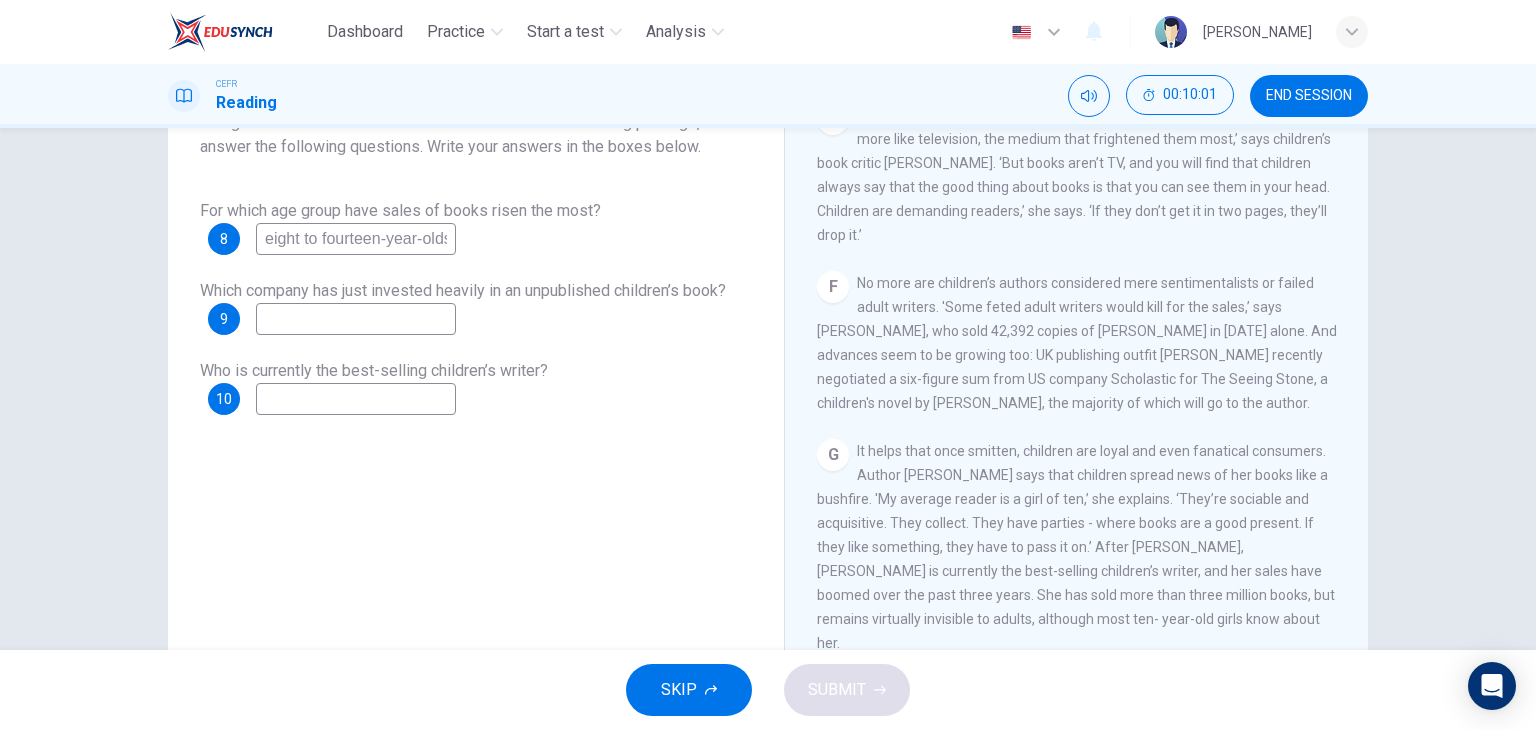 click at bounding box center (356, 319) 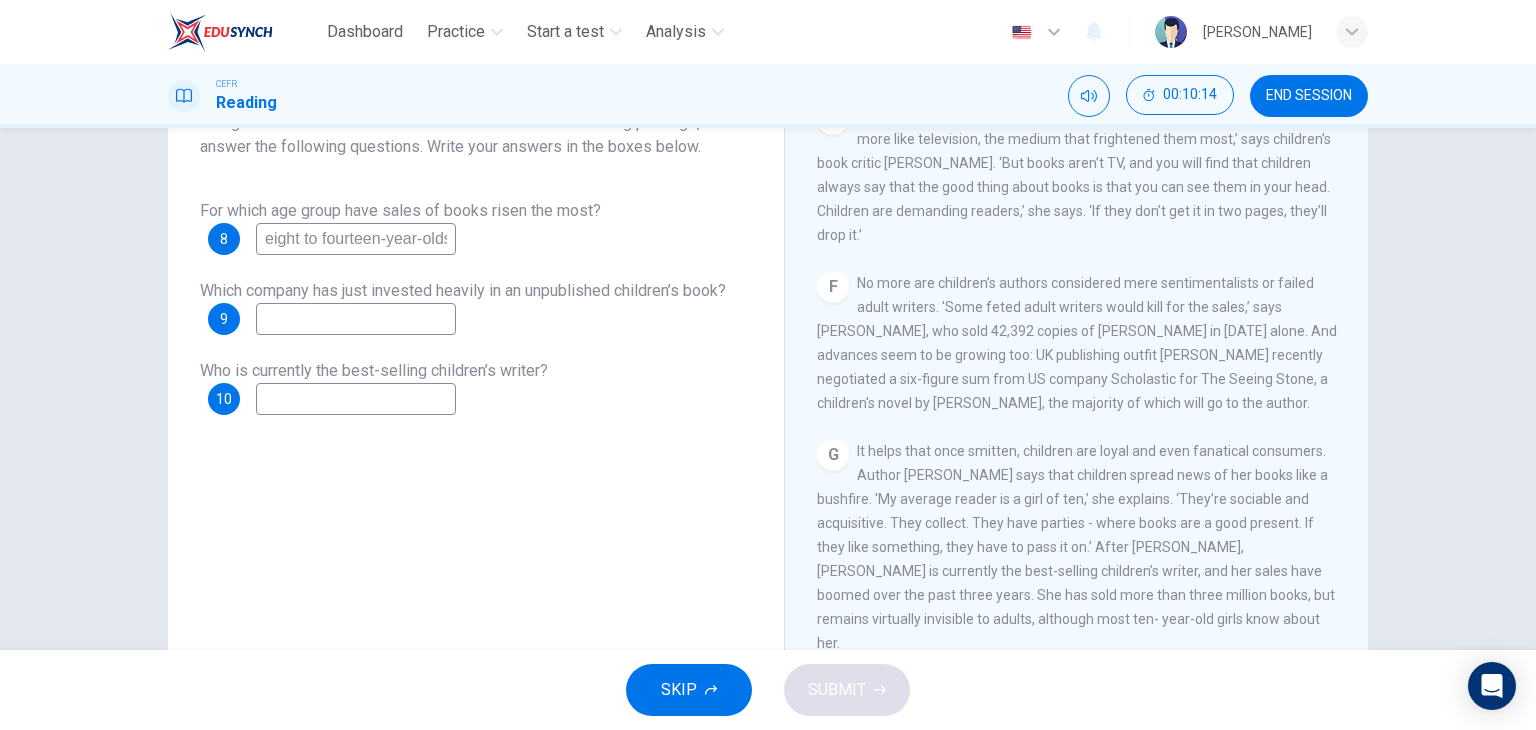click at bounding box center [356, 319] 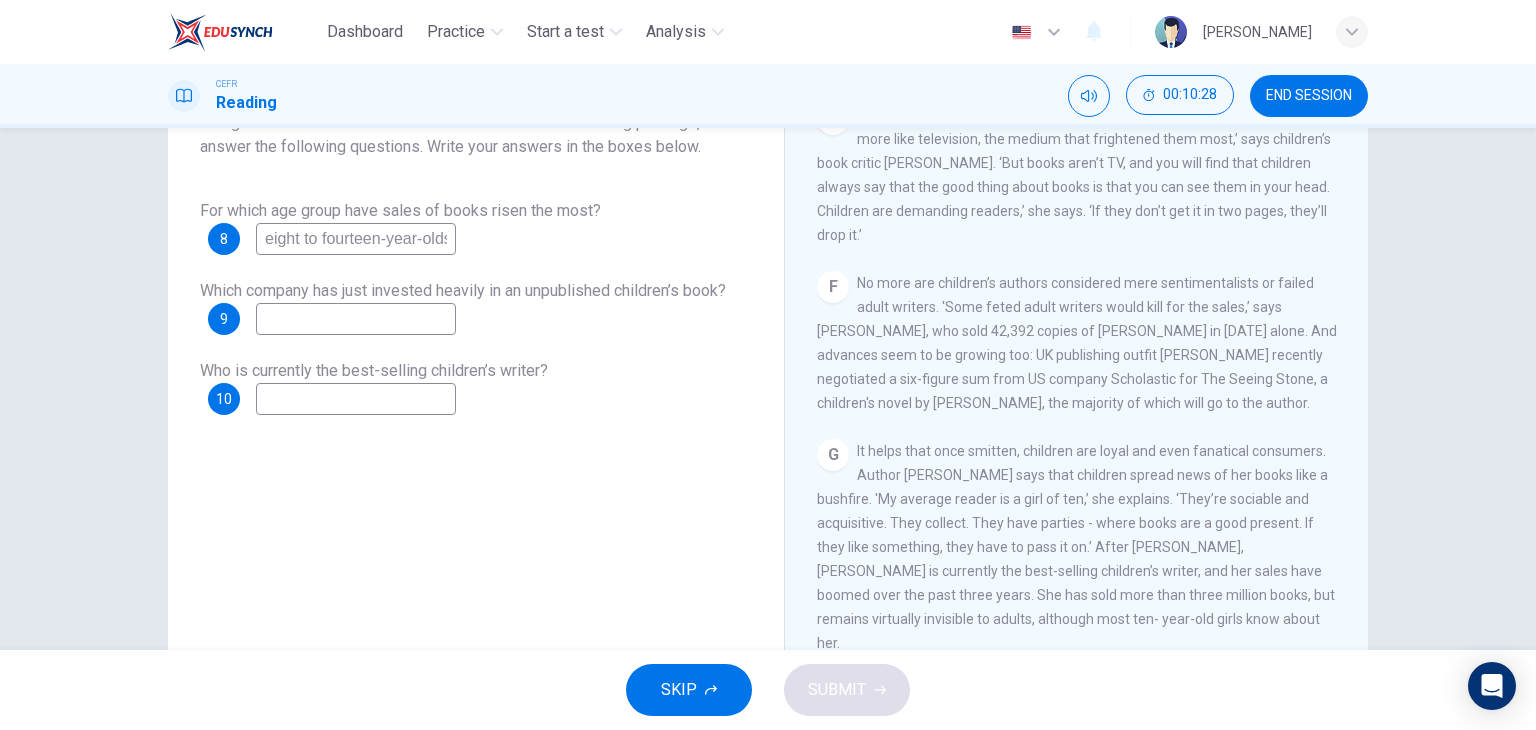 click at bounding box center (356, 319) 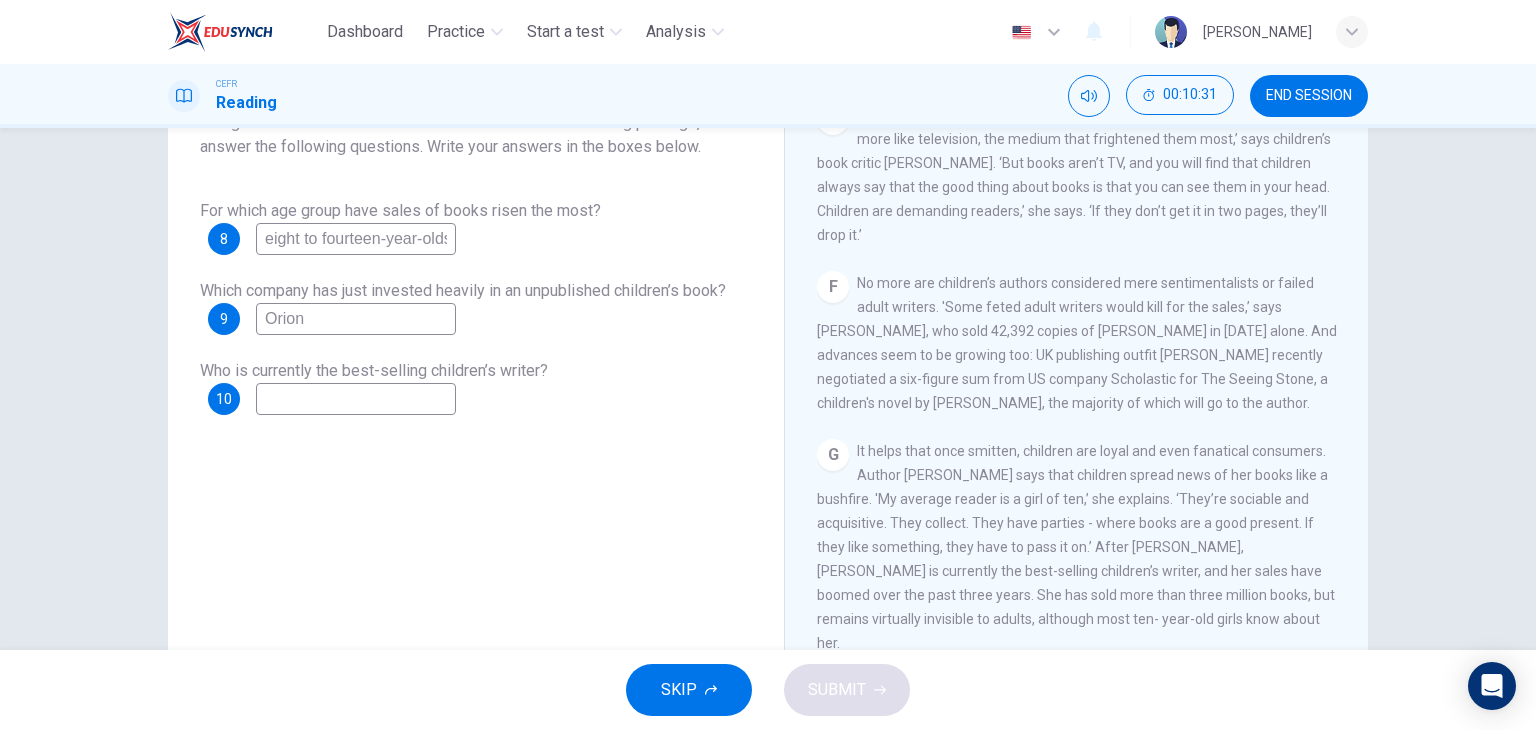 type on "Orion" 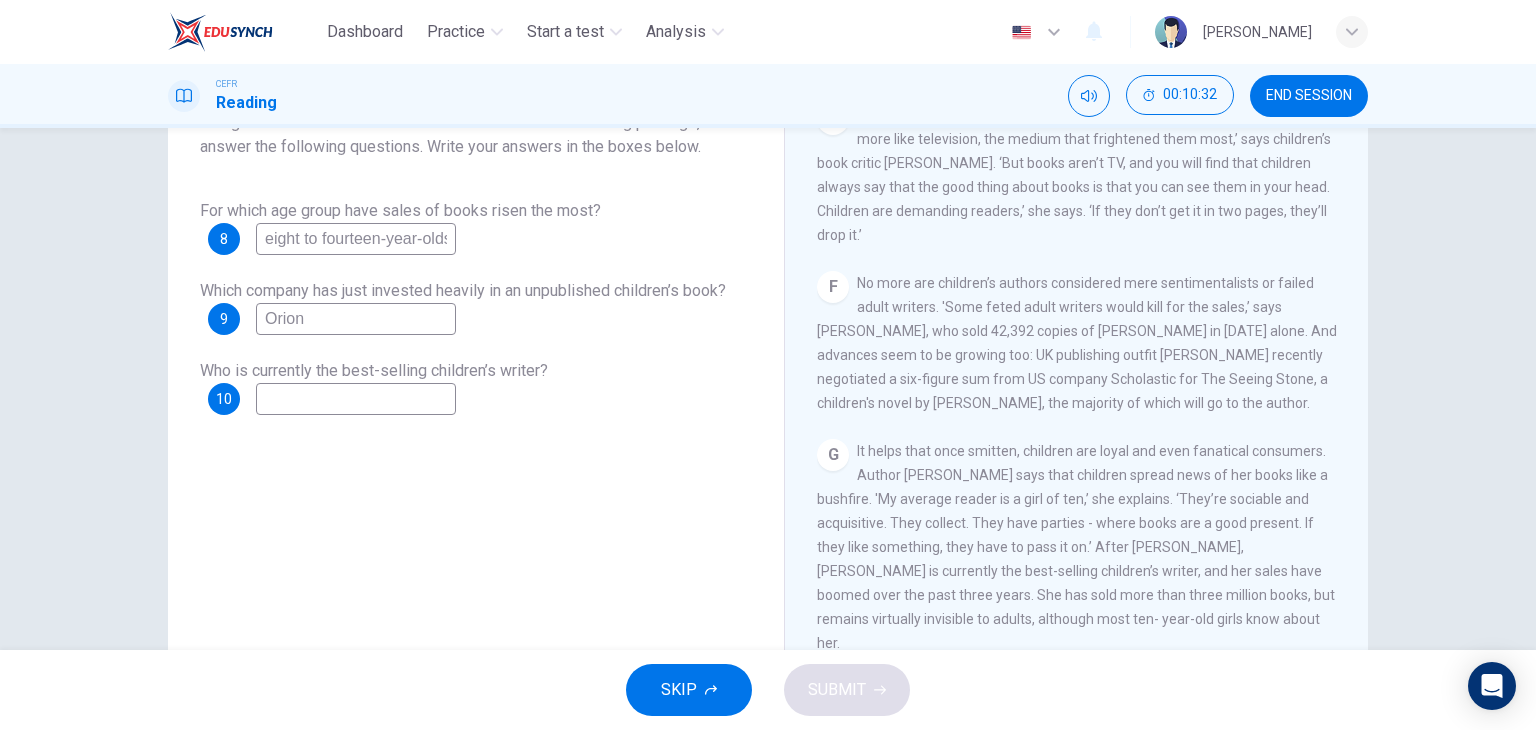 click at bounding box center [356, 399] 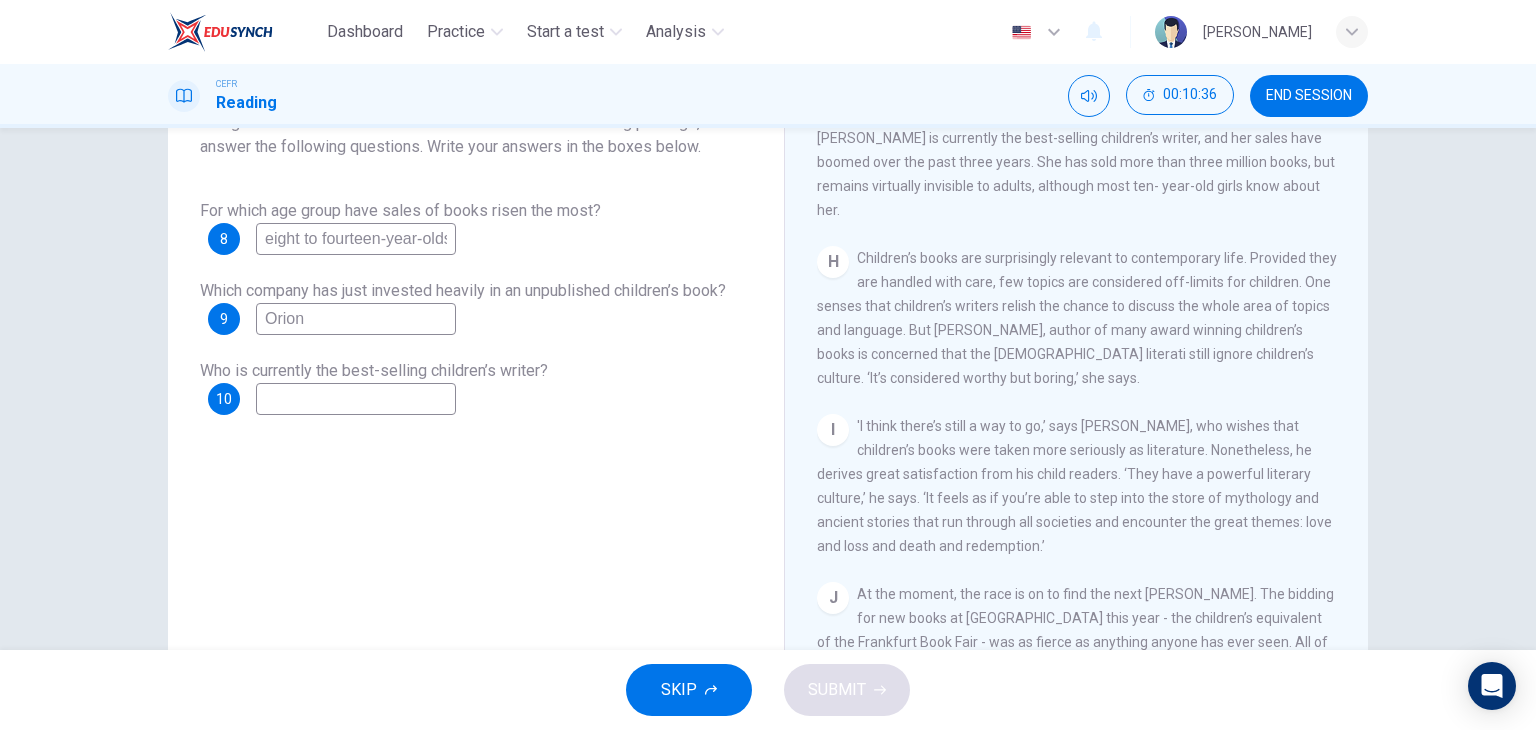 scroll, scrollTop: 1665, scrollLeft: 0, axis: vertical 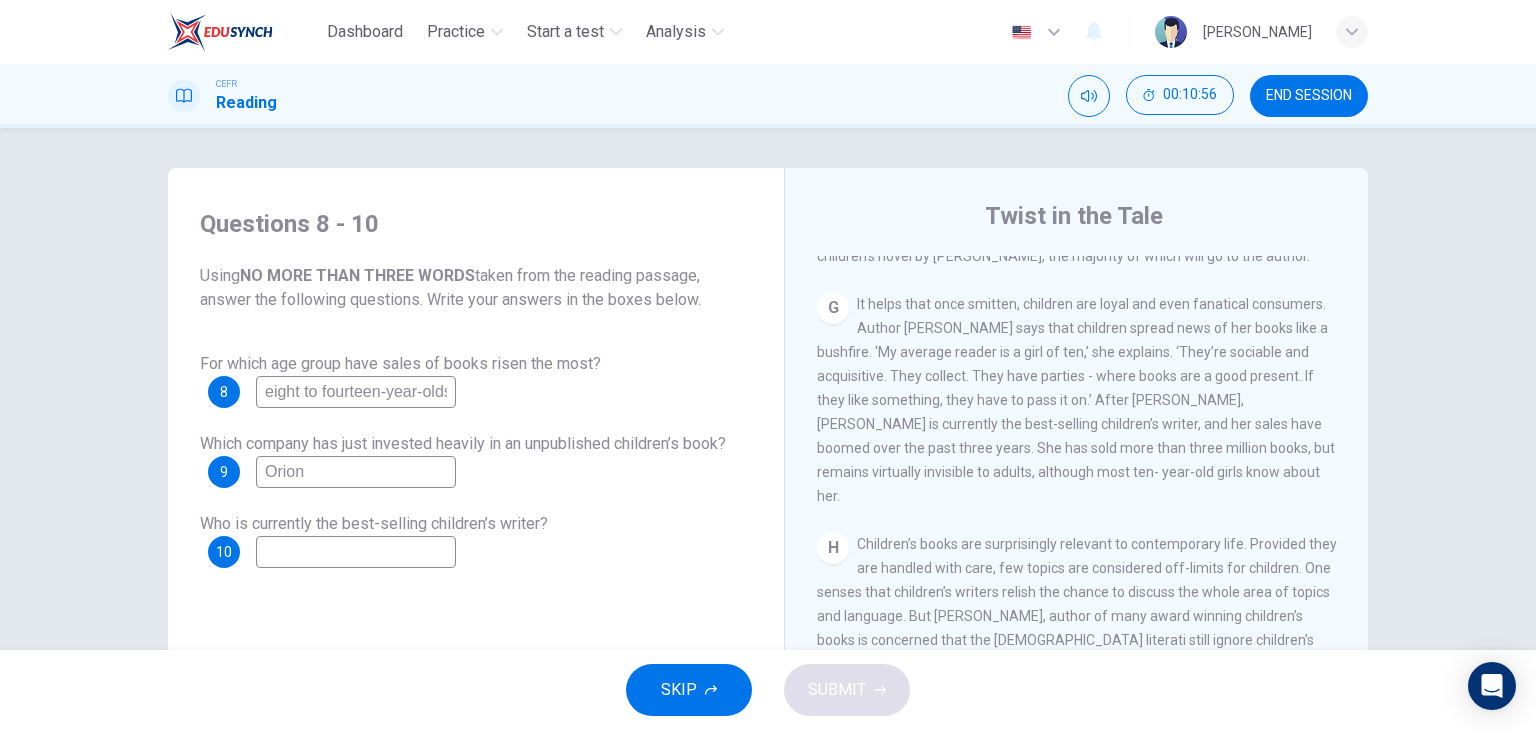 drag, startPoint x: 896, startPoint y: 359, endPoint x: 960, endPoint y: 358, distance: 64.00781 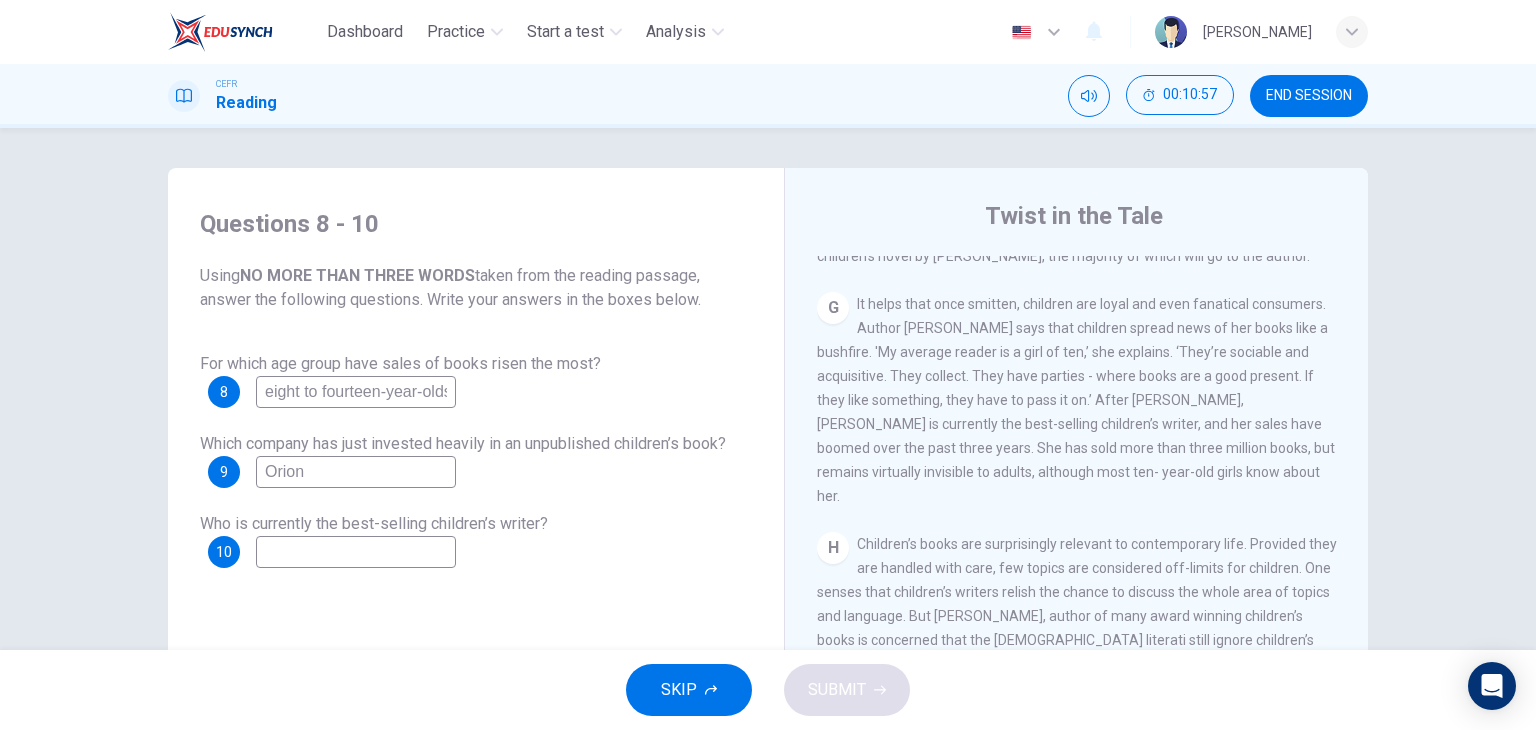 drag, startPoint x: 899, startPoint y: 357, endPoint x: 948, endPoint y: 359, distance: 49.0408 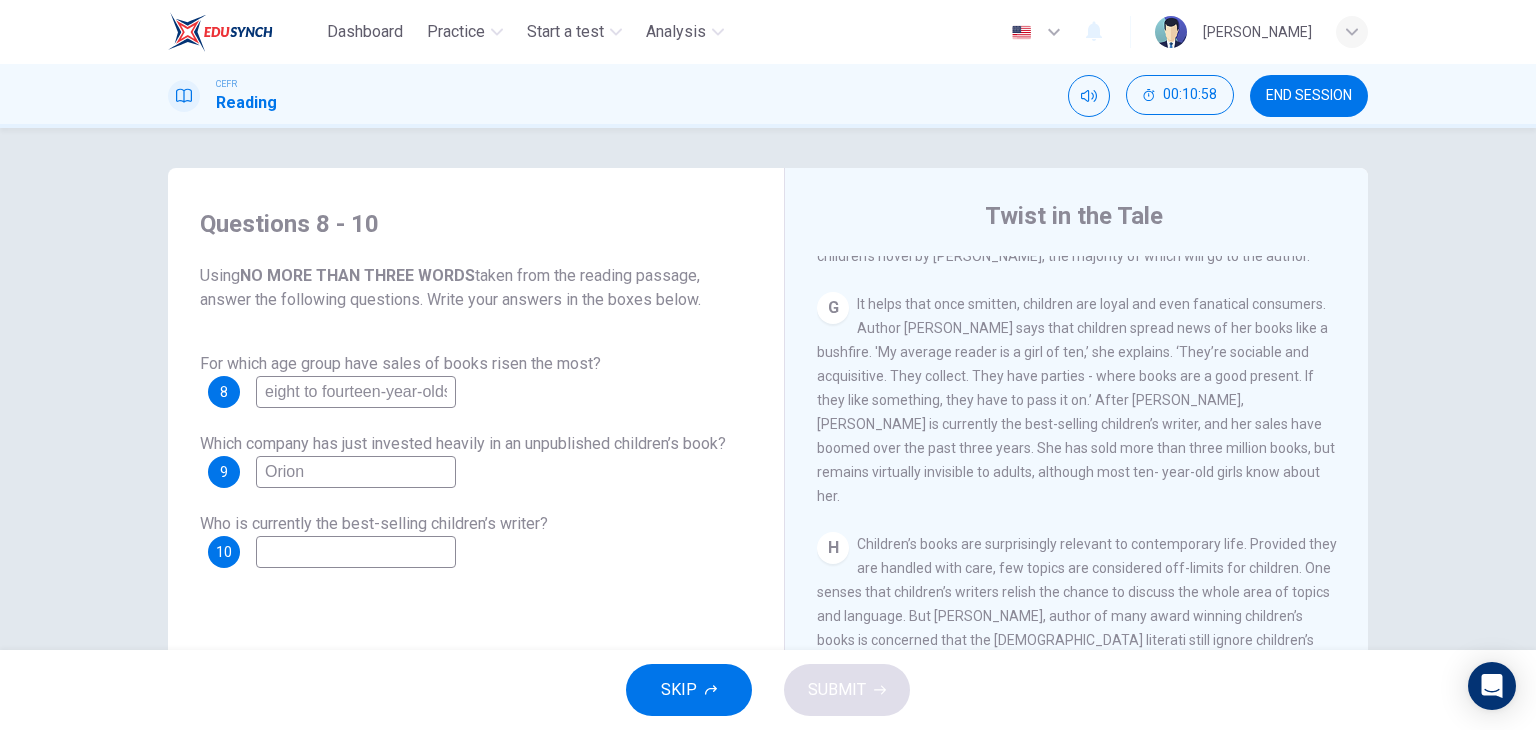 click at bounding box center (356, 552) 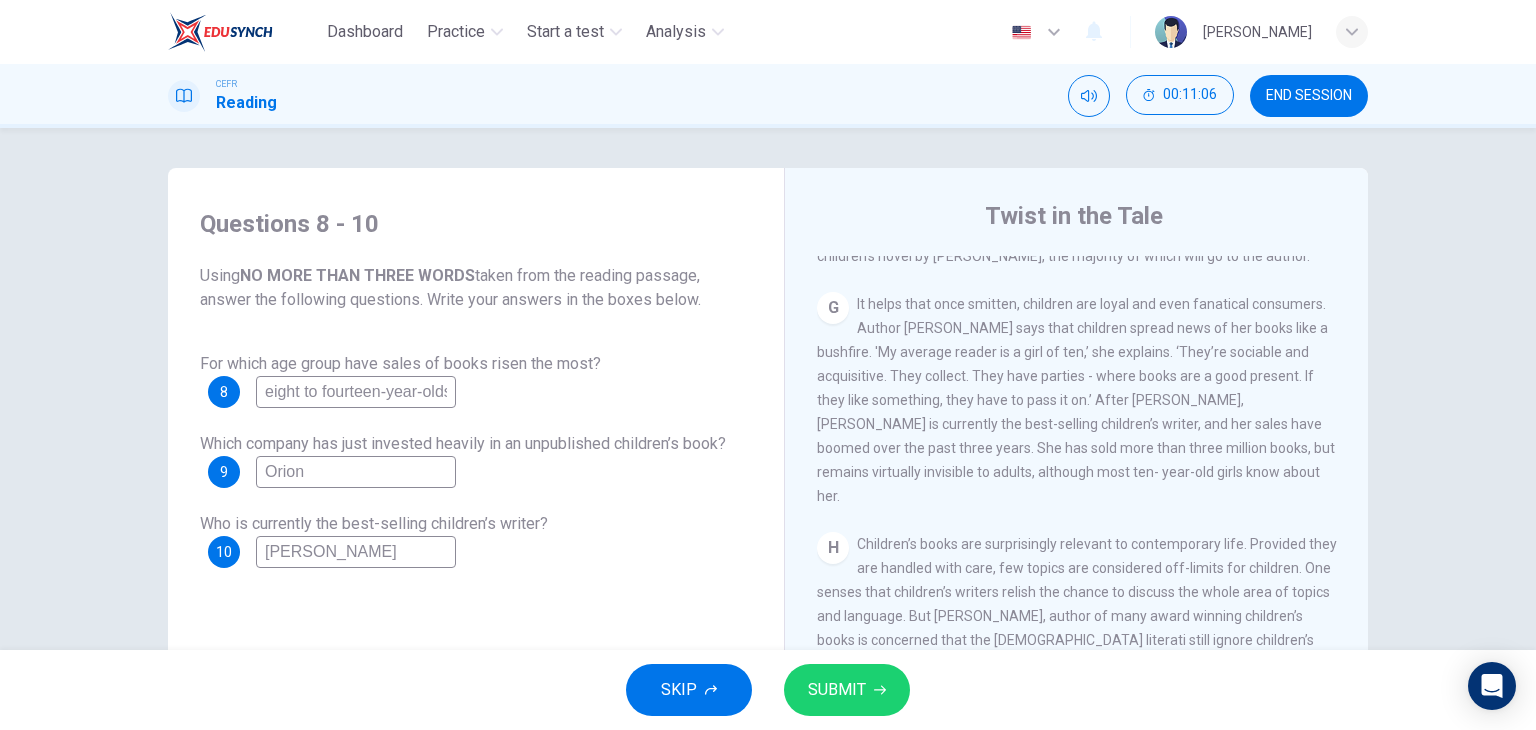 type on "[PERSON_NAME]" 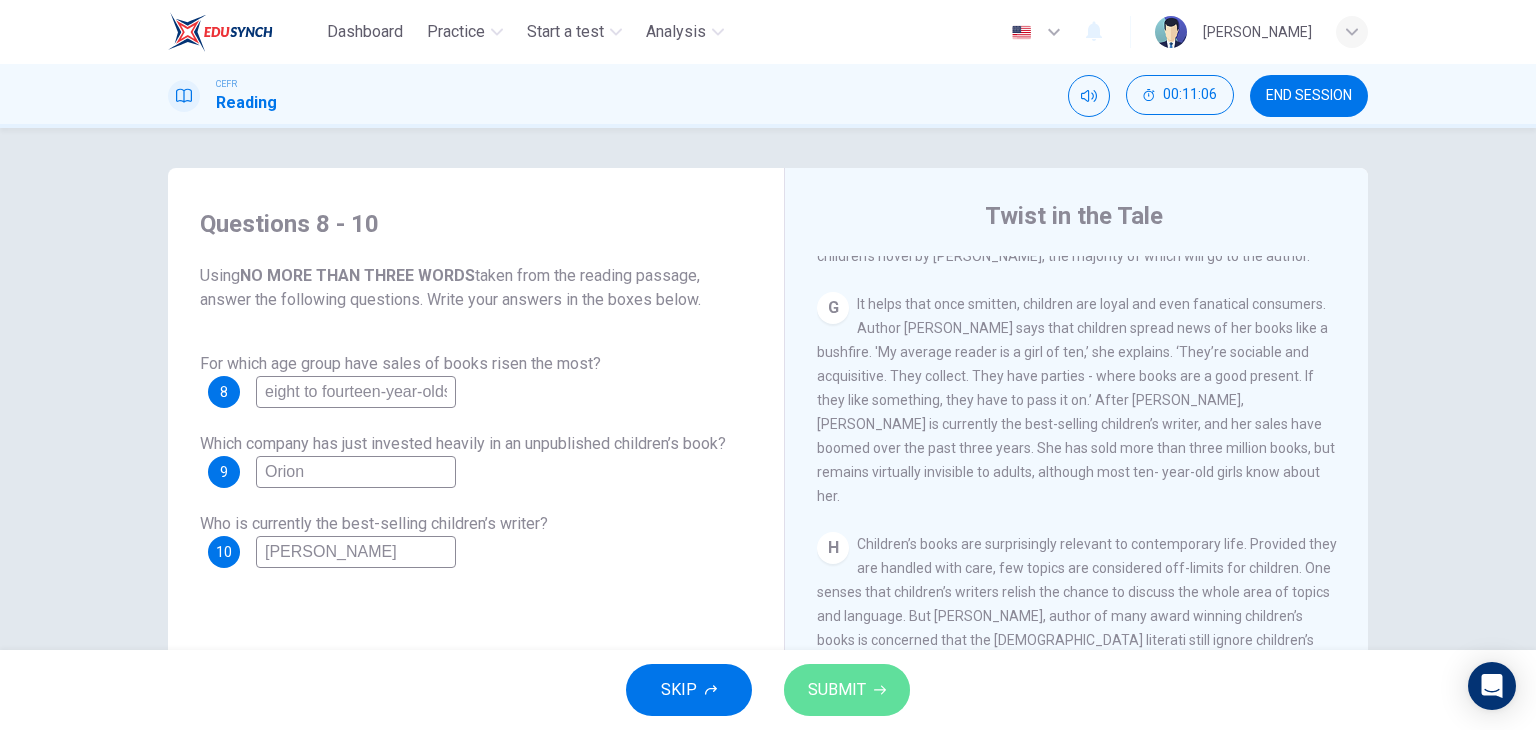 click on "SUBMIT" at bounding box center [837, 690] 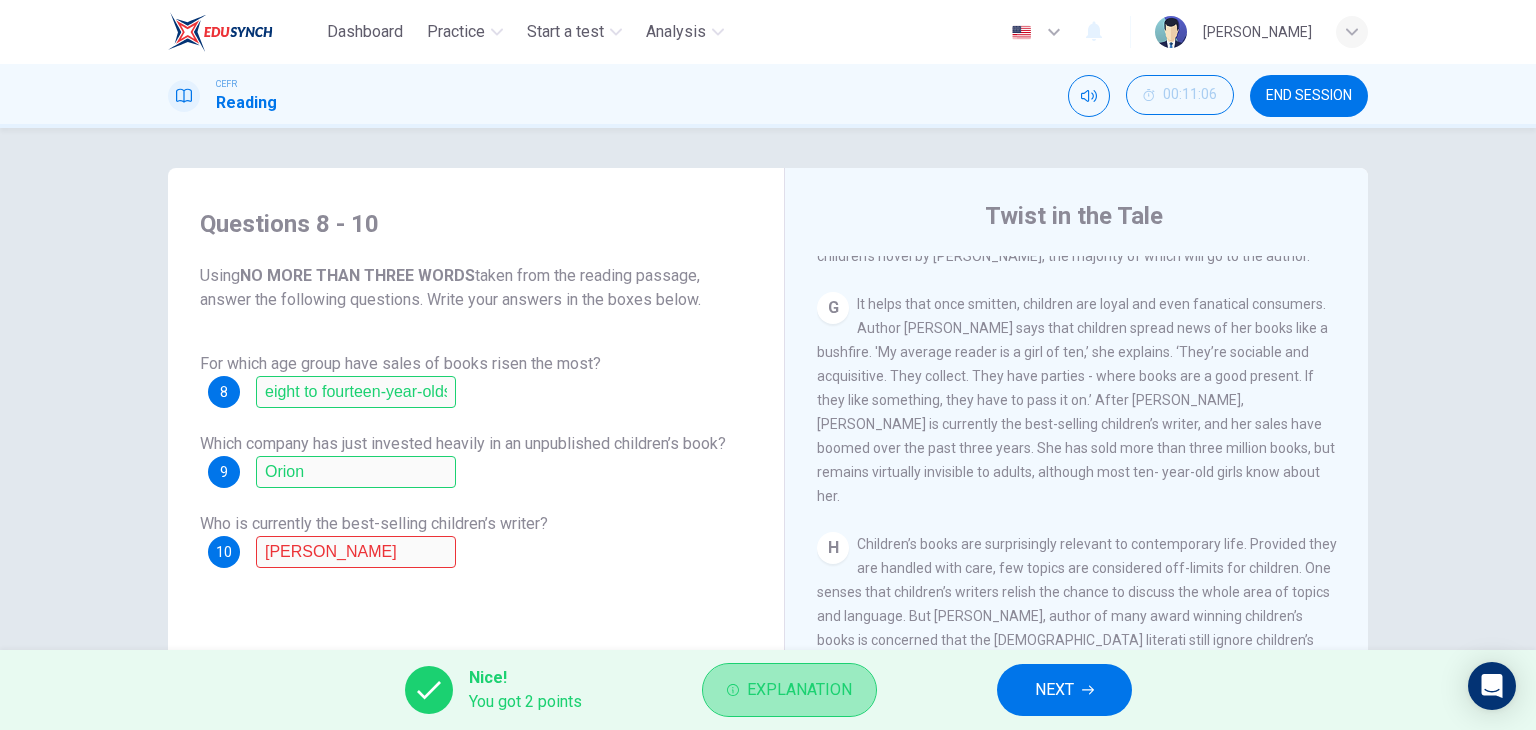 click on "Explanation" at bounding box center (799, 690) 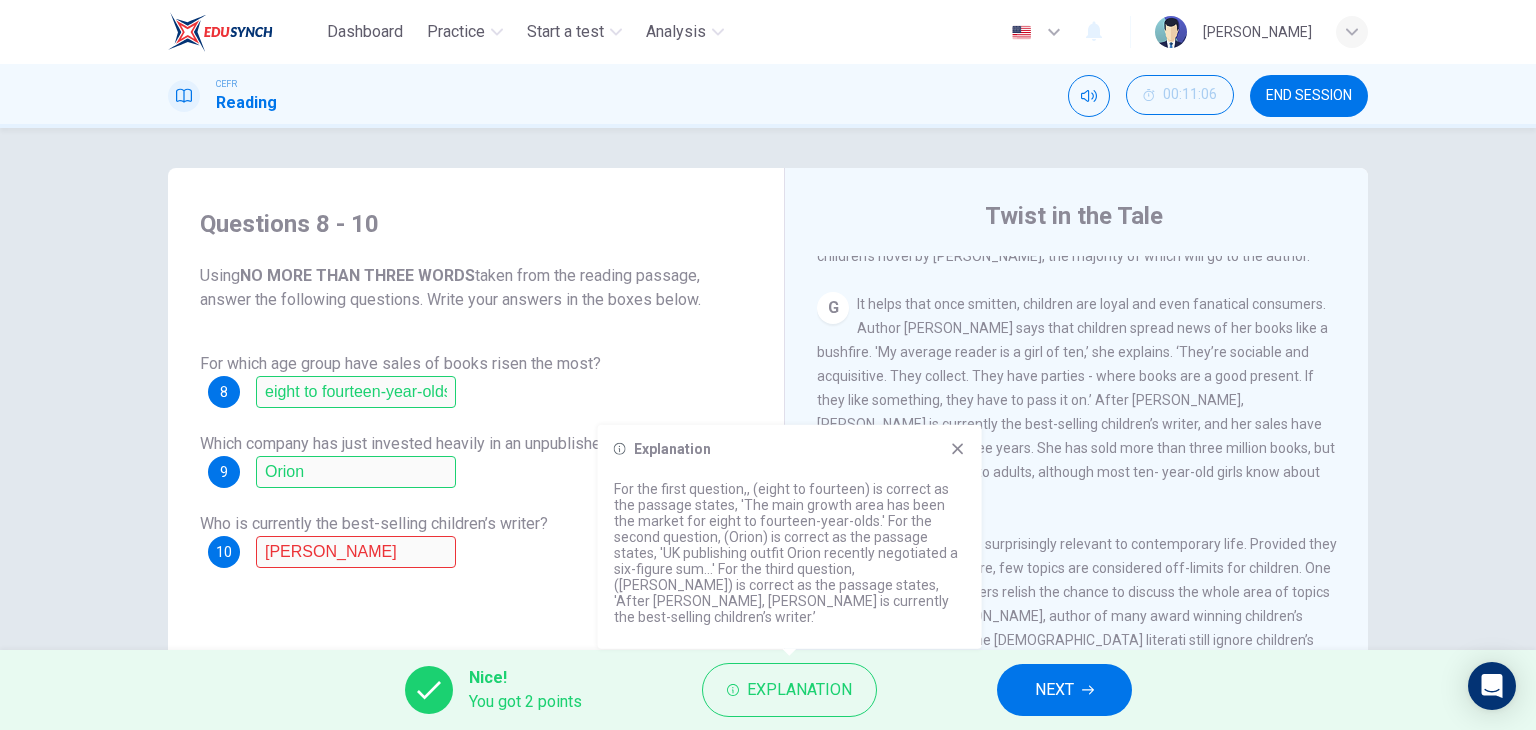 click on "NEXT" at bounding box center (1054, 690) 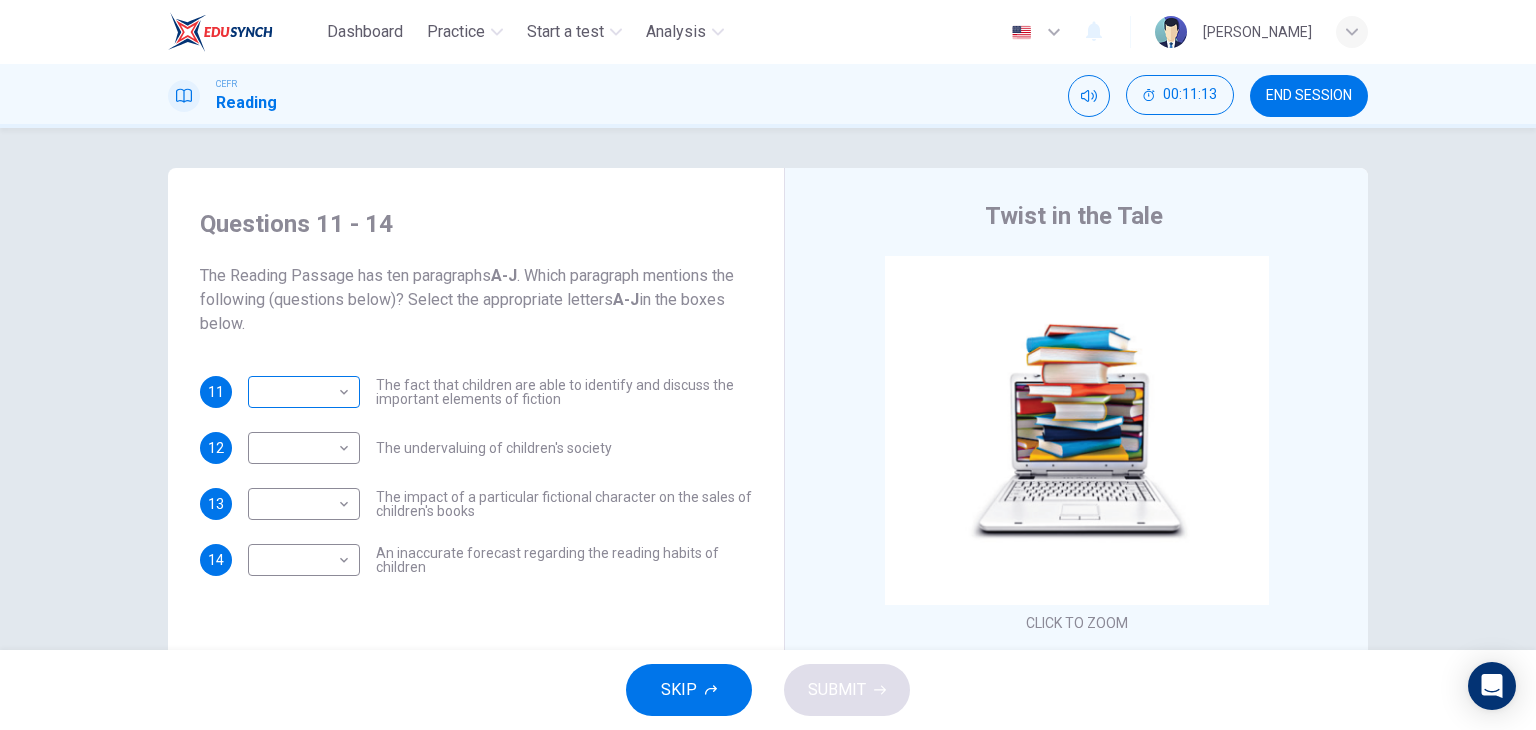 click on "Dashboard Practice Start a test Analysis English en ​ [PERSON_NAME] Reading 00:11:13 END SESSION Questions 11 - 14 The Reading Passage has ten paragraphs  A-J .
Which paragraph mentions the following (questions below)?
Select the appropriate letters  A-J  in the boxes below. 11 ​ ​ The fact that children are able to identify and discuss the important elements of fiction 12 ​ ​ The undervaluing of children's society 13 ​ ​ The impact of a particular fictional character on the sales of children's books 14 ​ ​ An inaccurate forecast regarding the reading habits of children Twist in the Tale CLICK TO ZOOM Click to Zoom A B C D E F G H I J SKIP SUBMIT EduSynch - Online Language Proficiency Testing
Dashboard Practice Start a test Analysis Notifications © Copyright  2025" at bounding box center (768, 365) 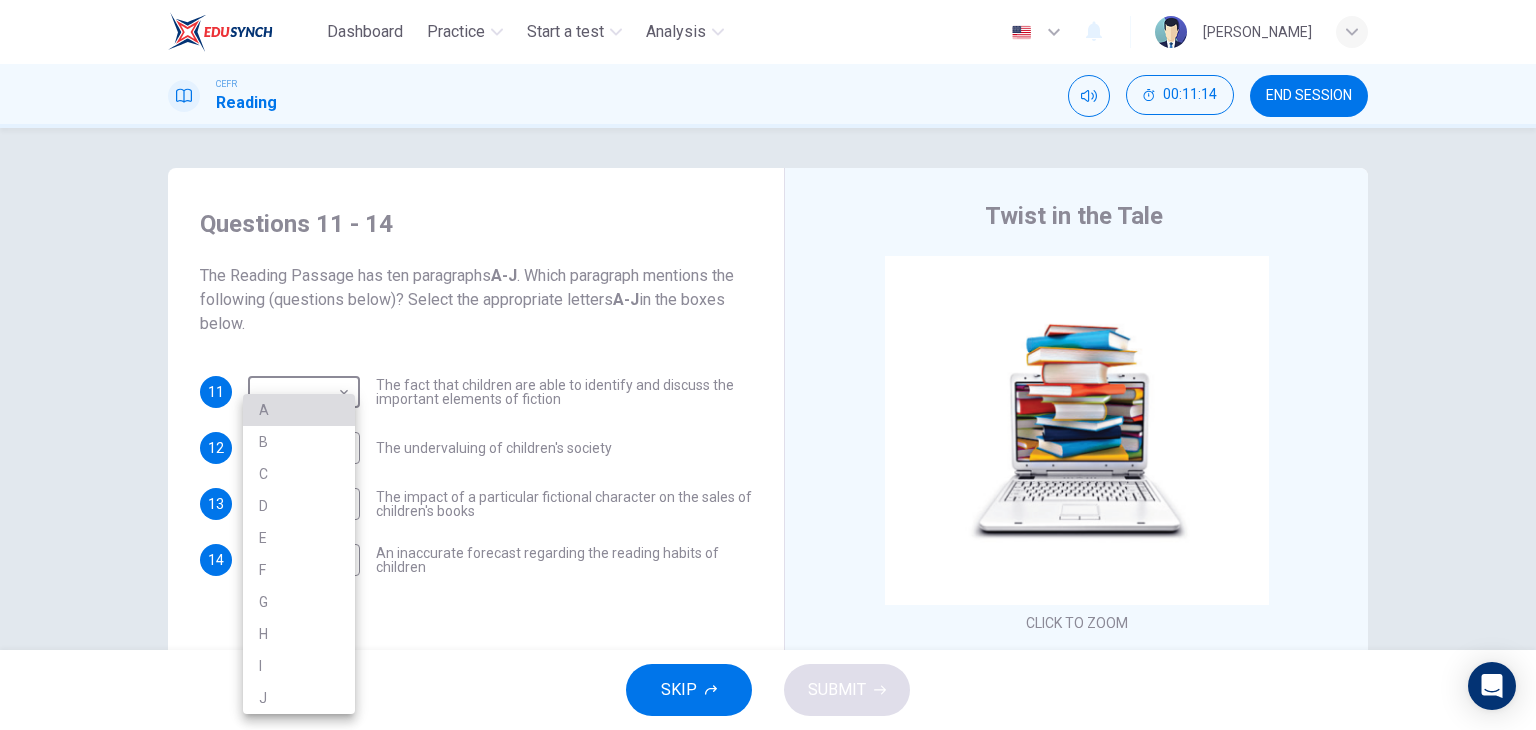 click on "A" at bounding box center (299, 410) 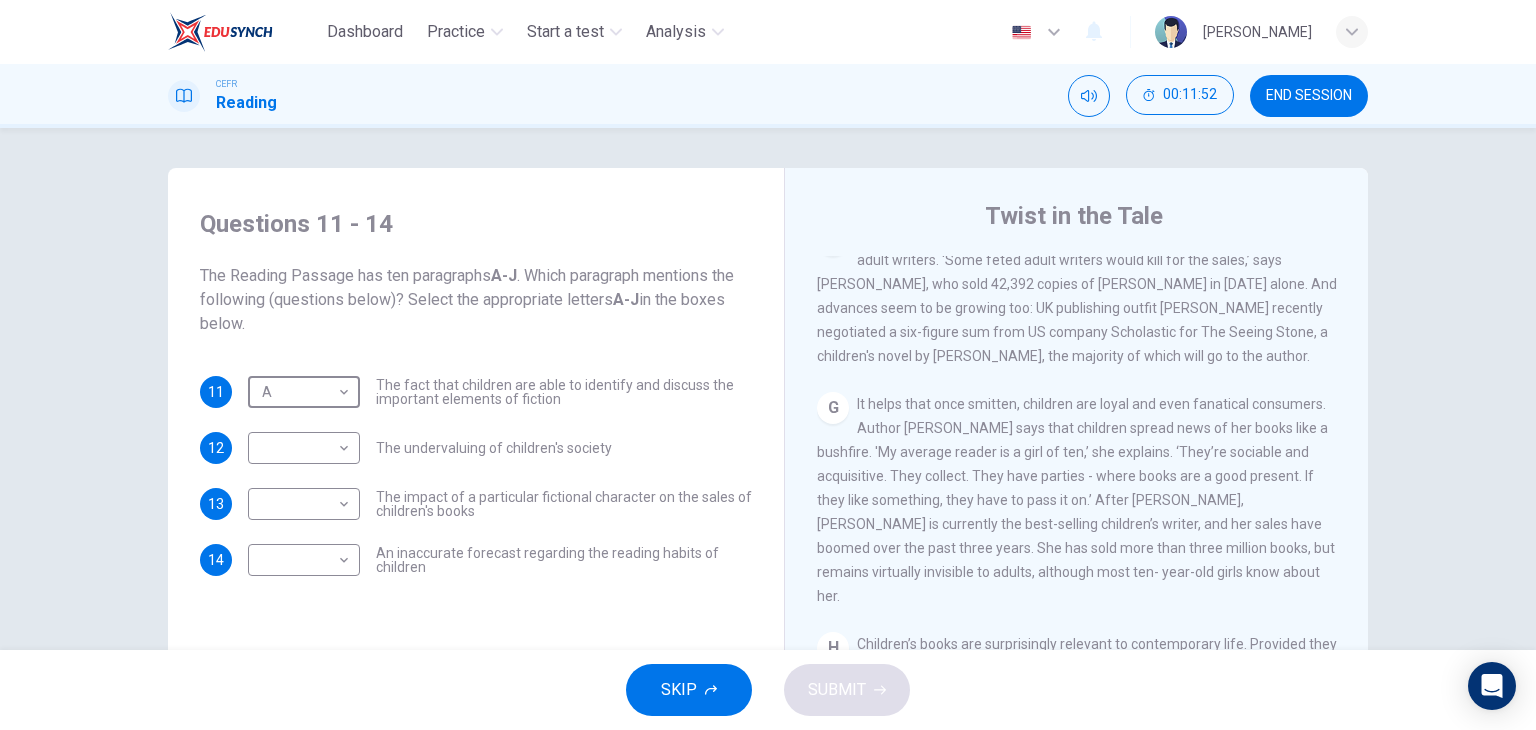 scroll, scrollTop: 1665, scrollLeft: 0, axis: vertical 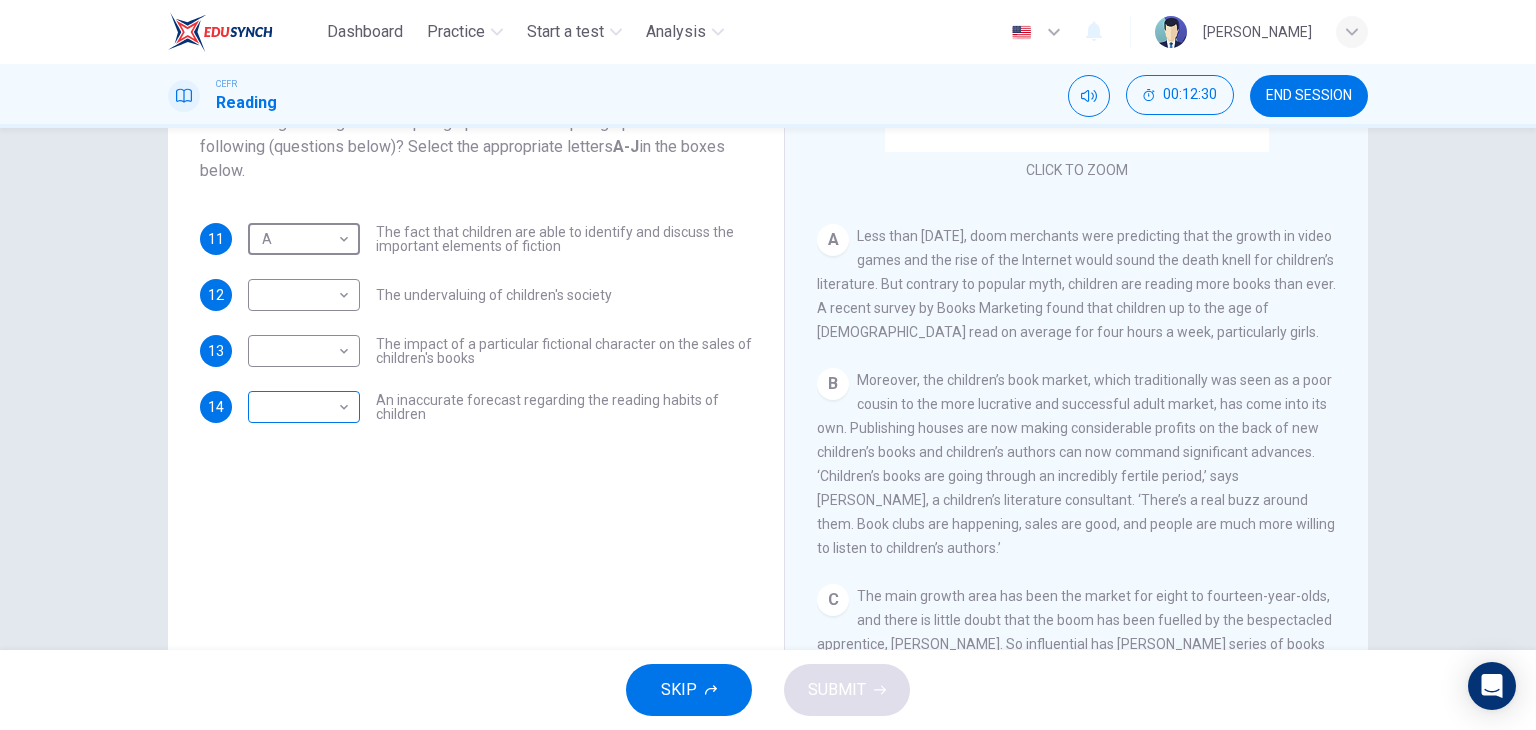 click on "Dashboard Practice Start a test Analysis English en ​ [PERSON_NAME] Reading 00:12:30 END SESSION Questions 11 - 14 The Reading Passage has ten paragraphs  A-J .
Which paragraph mentions the following (questions below)?
Select the appropriate letters  A-J  in the boxes below. 11 A A ​ The fact that children are able to identify and discuss the important elements of fiction 12 ​ ​ The undervaluing of children's society 13 ​ ​ The impact of a particular fictional character on the sales of children's books 14 ​ ​ An inaccurate forecast regarding the reading habits of children Twist in the Tale CLICK TO ZOOM Click to Zoom A B C D E F G H I J SKIP SUBMIT EduSynch - Online Language Proficiency Testing
Dashboard Practice Start a test Analysis Notifications © Copyright  2025" at bounding box center (768, 365) 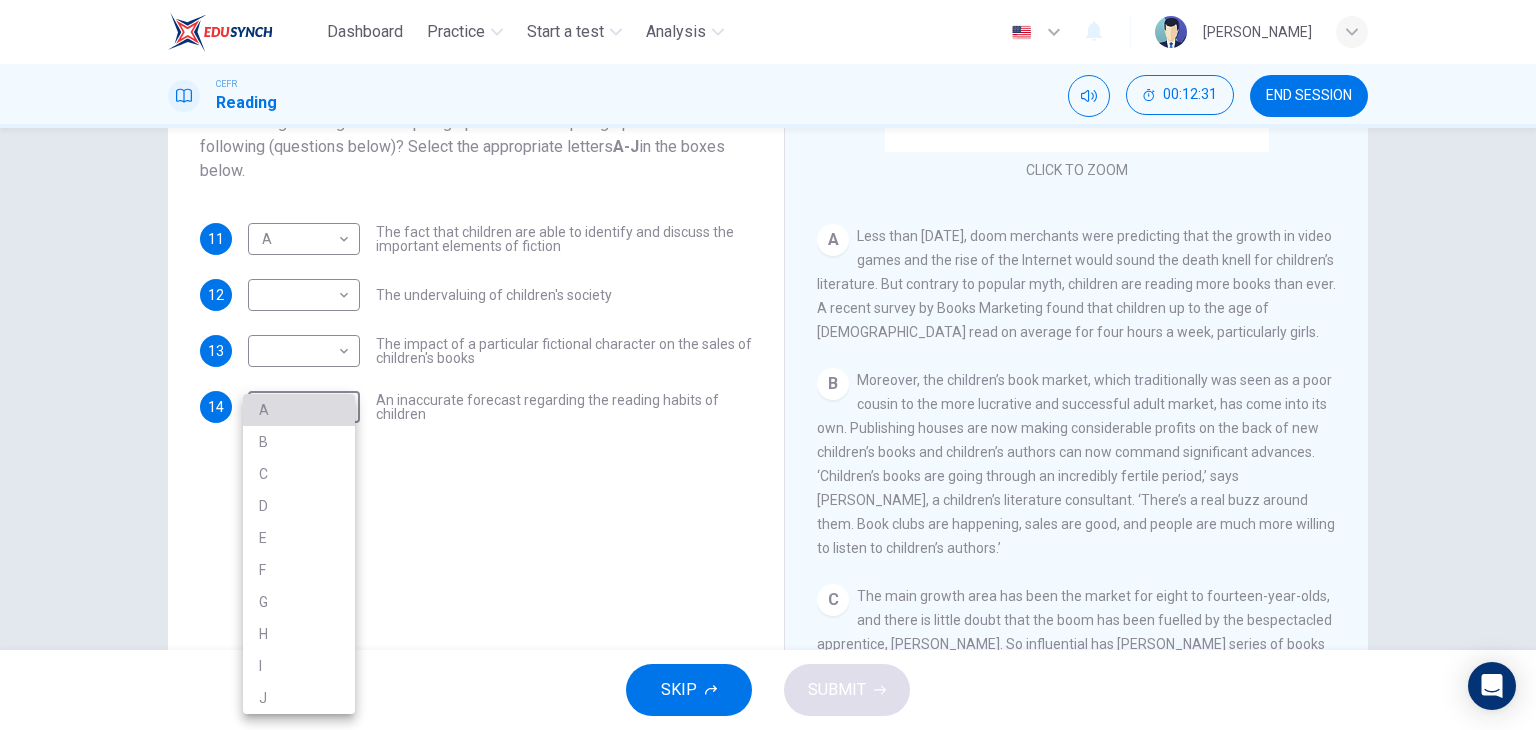 click on "A" at bounding box center (299, 410) 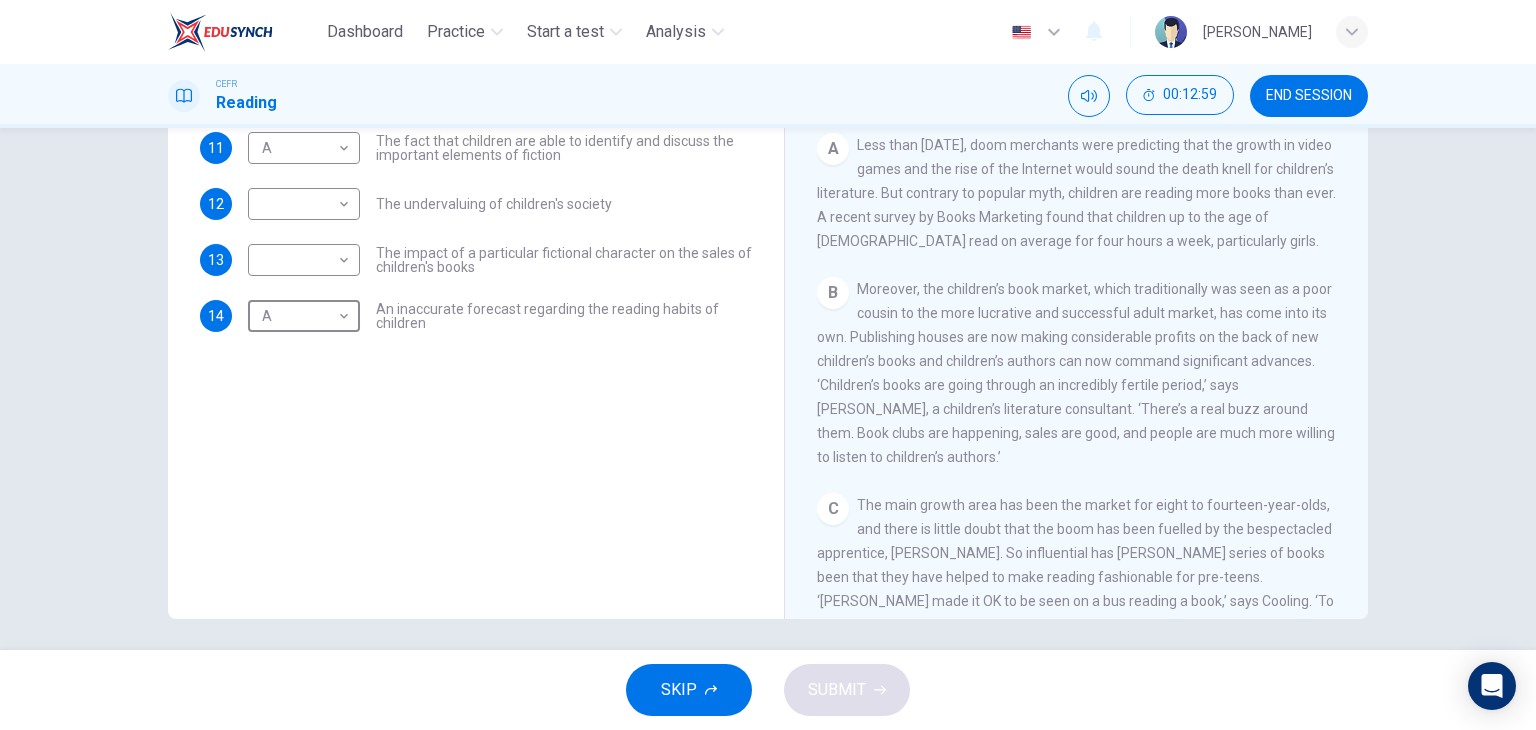 scroll, scrollTop: 253, scrollLeft: 0, axis: vertical 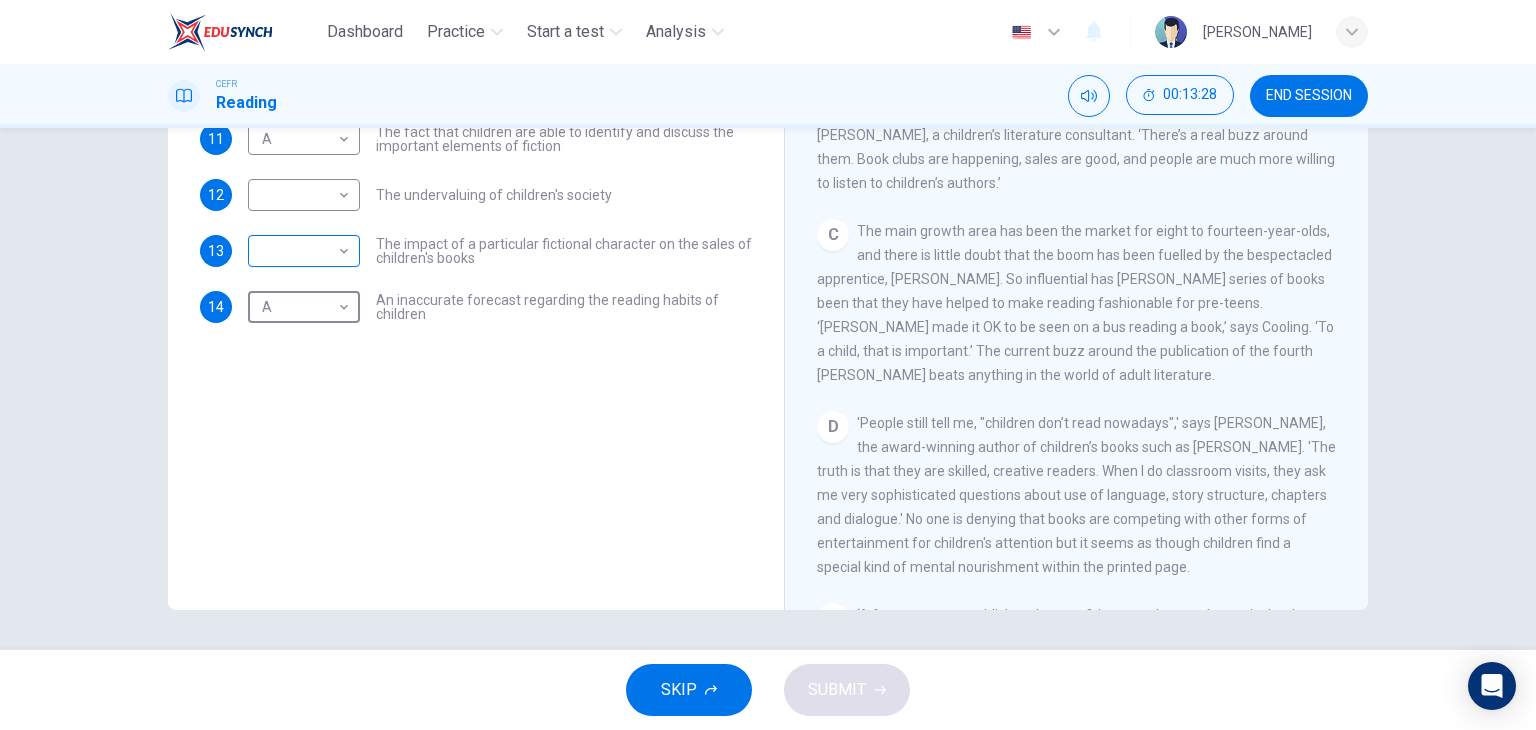 click on "Dashboard Practice Start a test Analysis English en ​ [PERSON_NAME] Reading 00:13:28 END SESSION Questions 11 - 14 The Reading Passage has ten paragraphs  A-J .
Which paragraph mentions the following (questions below)?
Select the appropriate letters  A-J  in the boxes below. 11 A A ​ The fact that children are able to identify and discuss the important elements of fiction 12 ​ ​ The undervaluing of children's society 13 ​ ​ The impact of a particular fictional character on the sales of children's books 14 A A ​ An inaccurate forecast regarding the reading habits of children Twist in the Tale CLICK TO ZOOM Click to Zoom A B C D E F G H I J SKIP SUBMIT EduSynch - Online Language Proficiency Testing
Dashboard Practice Start a test Analysis Notifications © Copyright  2025" at bounding box center (768, 365) 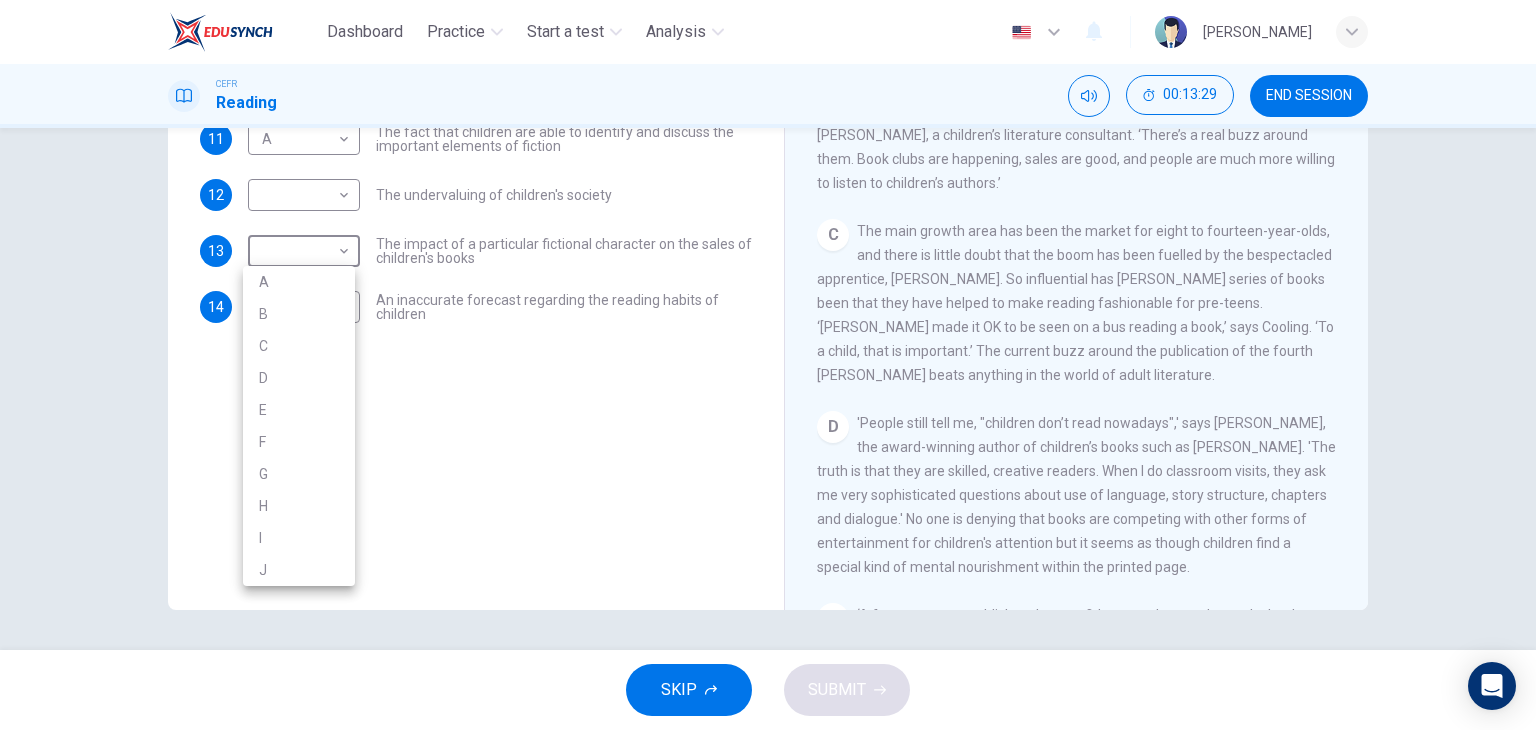 click on "C" at bounding box center (299, 346) 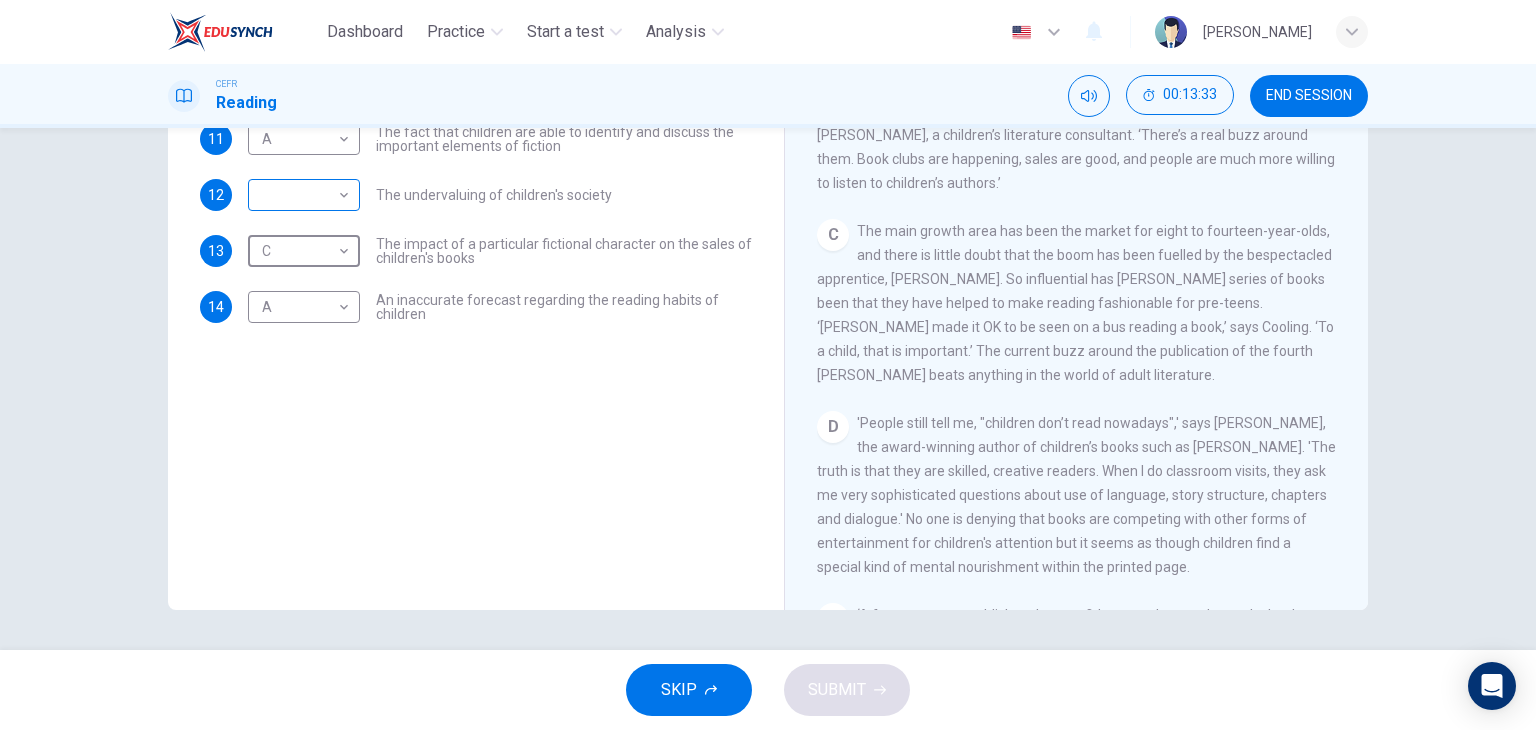 click on "Dashboard Practice Start a test Analysis English en ​ [PERSON_NAME] Reading 00:13:33 END SESSION Questions 11 - 14 The Reading Passage has ten paragraphs  A-J .
Which paragraph mentions the following (questions below)?
Select the appropriate letters  A-J  in the boxes below. 11 A A ​ The fact that children are able to identify and discuss the important elements of fiction 12 ​ ​ The undervaluing of children's society 13 C C ​ The impact of a particular fictional character on the sales of children's books 14 A A ​ An inaccurate forecast regarding the reading habits of children Twist in the Tale CLICK TO ZOOM Click to Zoom A B C D E F G H I J SKIP SUBMIT EduSynch - Online Language Proficiency Testing
Dashboard Practice Start a test Analysis Notifications © Copyright  2025" at bounding box center [768, 365] 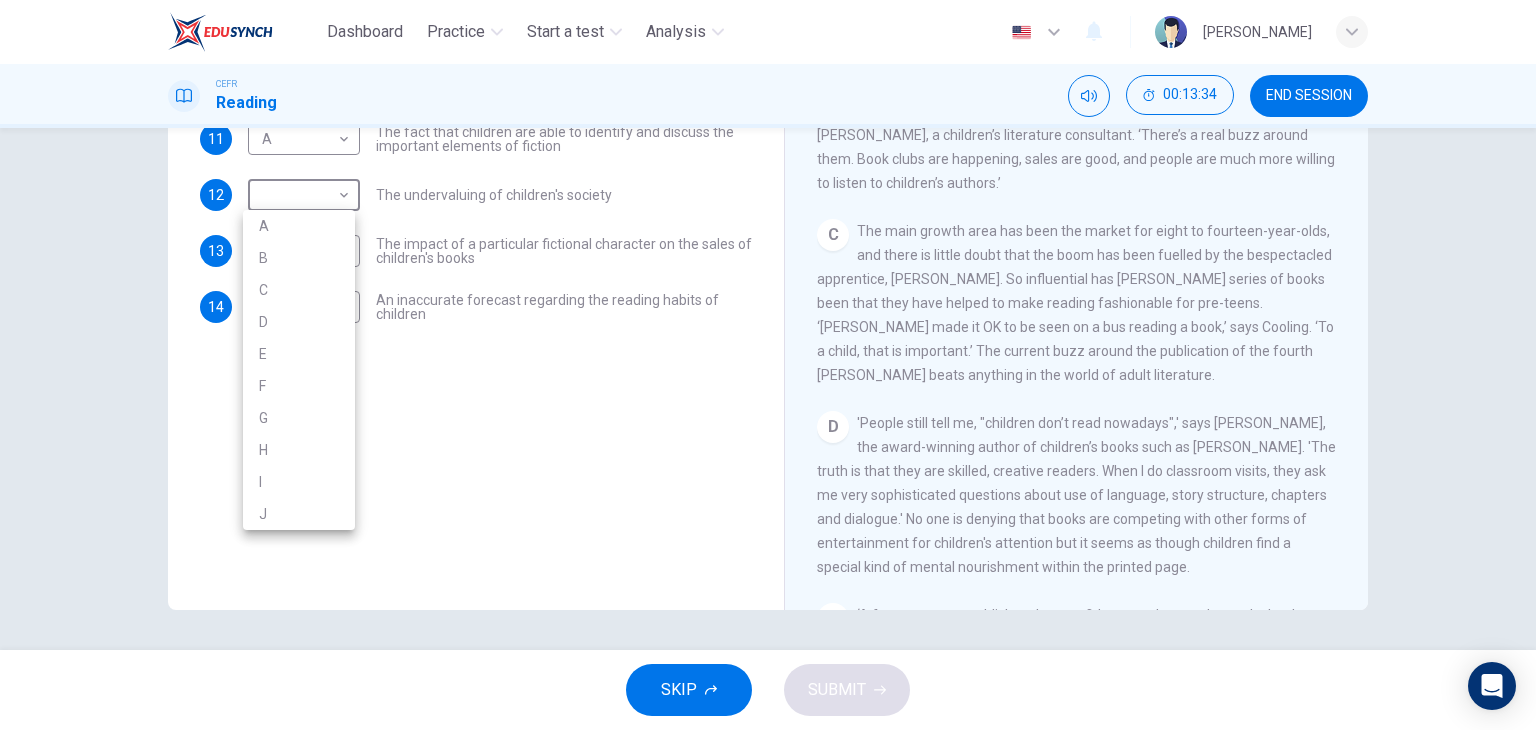 click on "D" at bounding box center (299, 322) 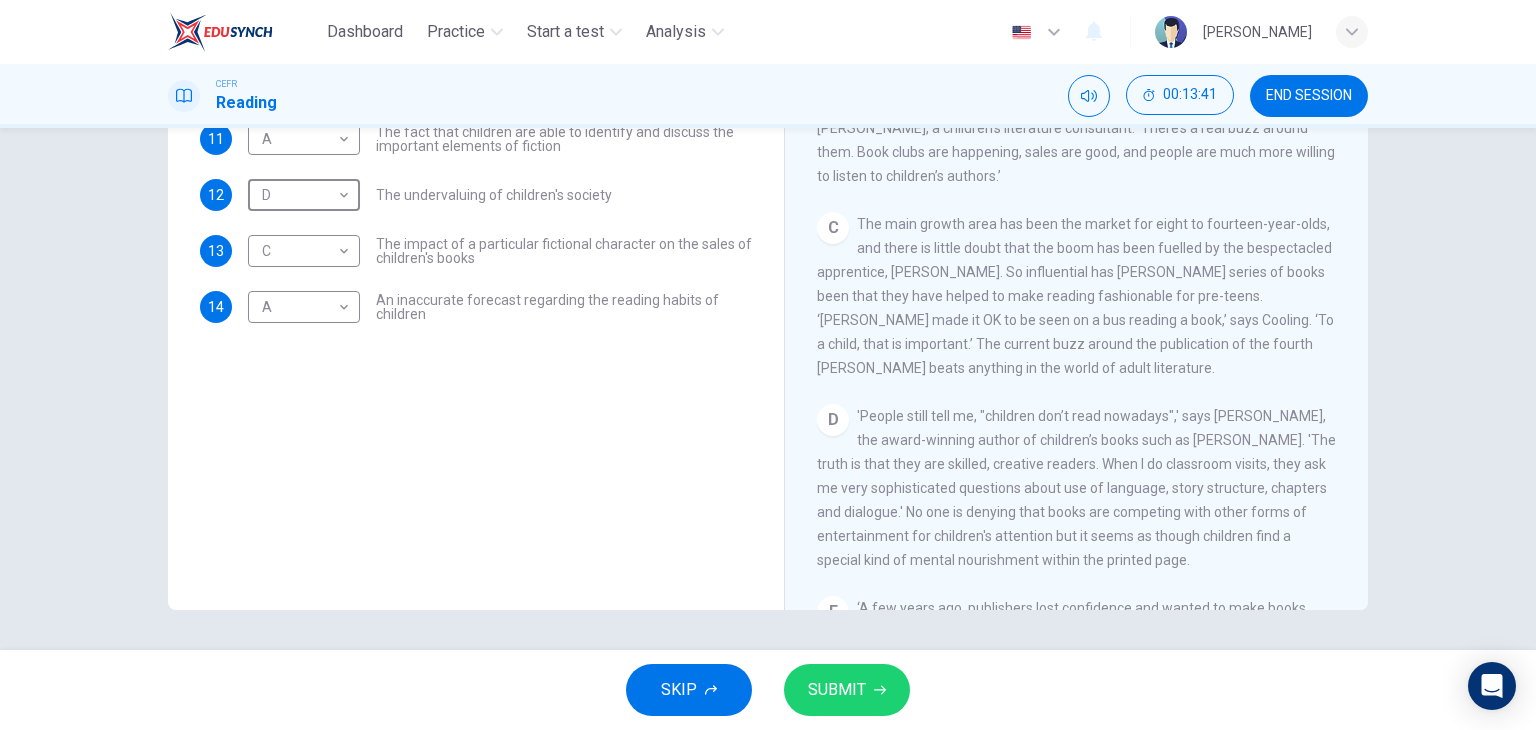 scroll, scrollTop: 565, scrollLeft: 0, axis: vertical 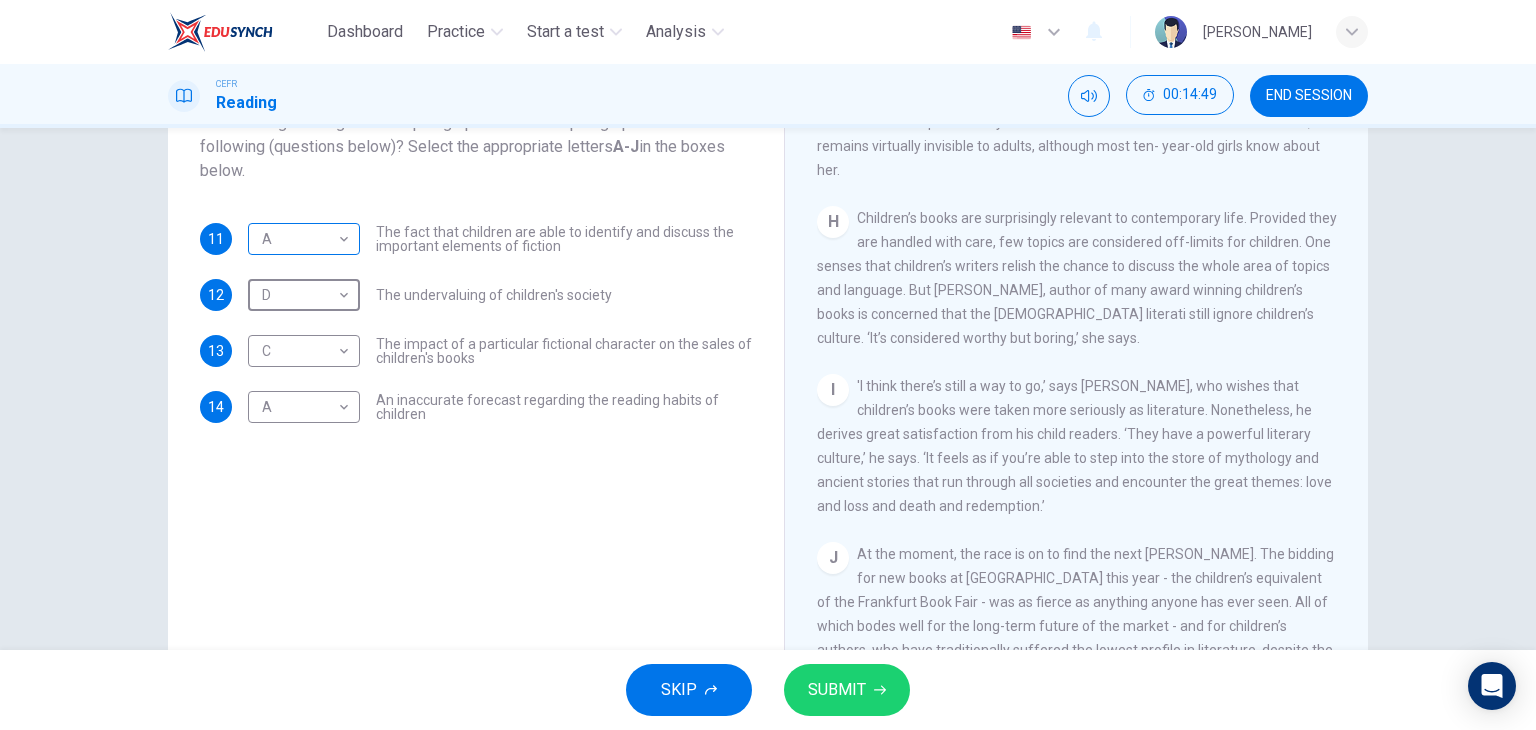 click on "Dashboard Practice Start a test Analysis English en ​ [PERSON_NAME] Reading 00:14:49 END SESSION Questions 11 - 14 The Reading Passage has ten paragraphs  A-J .
Which paragraph mentions the following (questions below)?
Select the appropriate letters  A-J  in the boxes below. 11 A A ​ The fact that children are able to identify and discuss the important elements of fiction 12 D D ​ The undervaluing of children's society 13 C C ​ The impact of a particular fictional character on the sales of children's books 14 A A ​ An inaccurate forecast regarding the reading habits of children Twist in the Tale CLICK TO ZOOM Click to Zoom A B C D E F G H I J SKIP SUBMIT EduSynch - Online Language Proficiency Testing
Dashboard Practice Start a test Analysis Notifications © Copyright  2025" at bounding box center [768, 365] 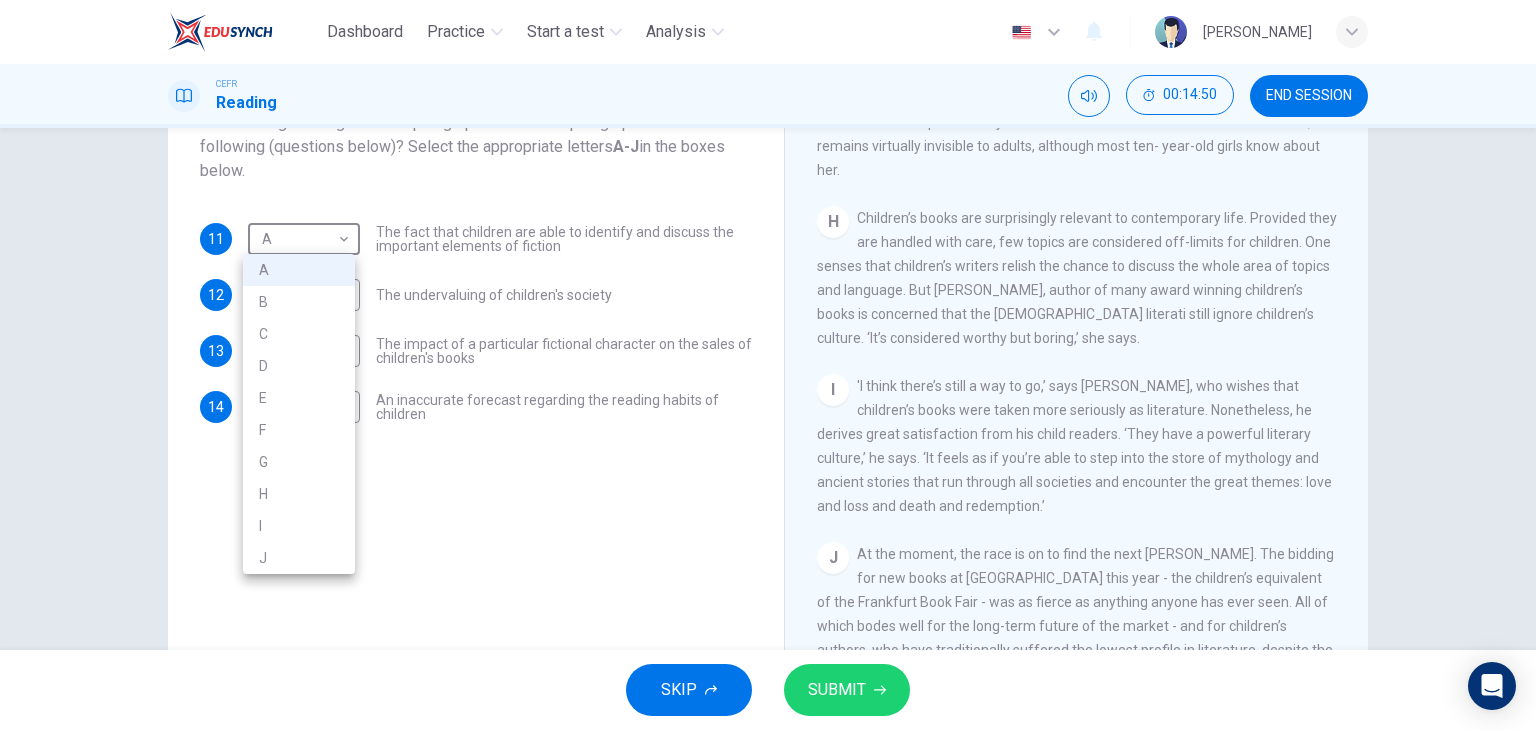 click on "I" at bounding box center (299, 526) 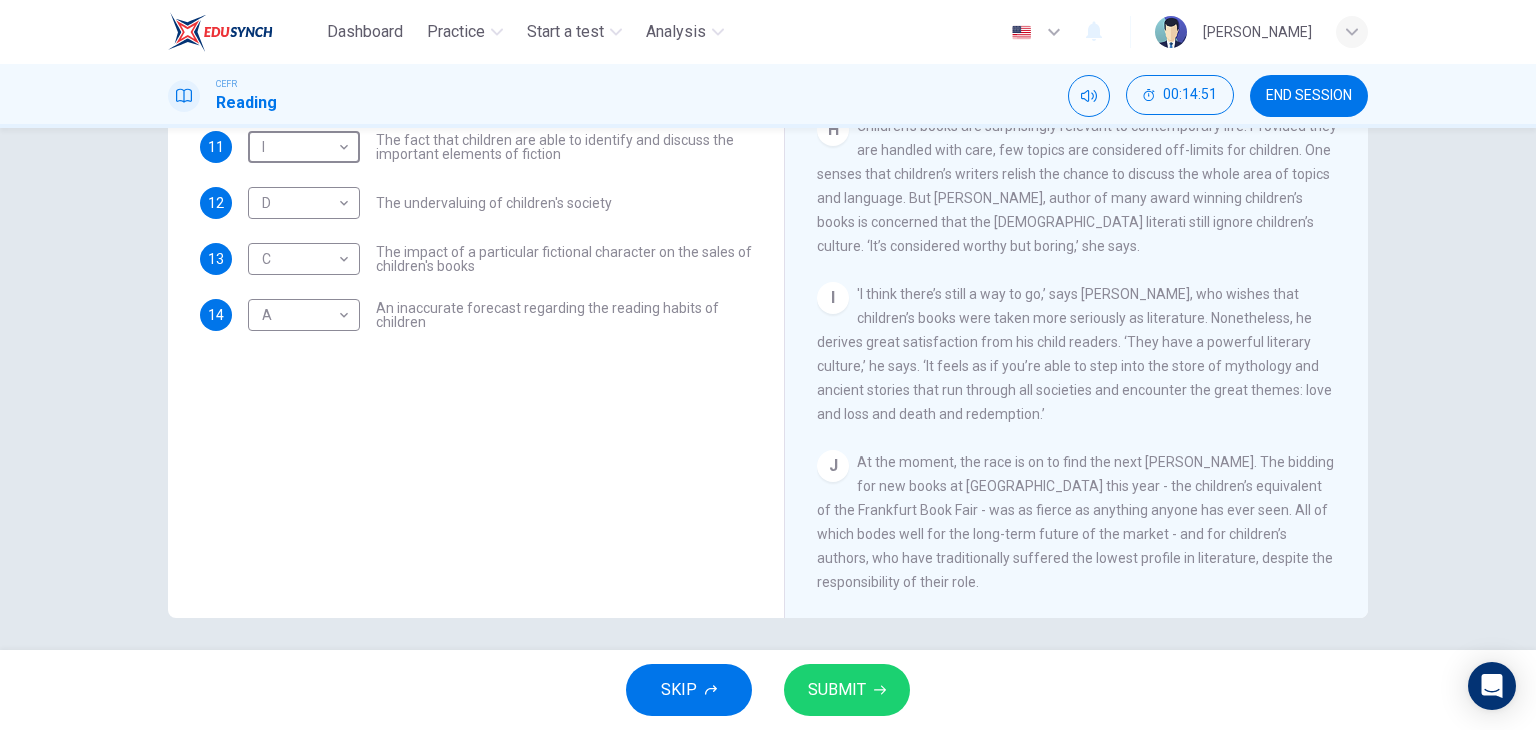 scroll, scrollTop: 253, scrollLeft: 0, axis: vertical 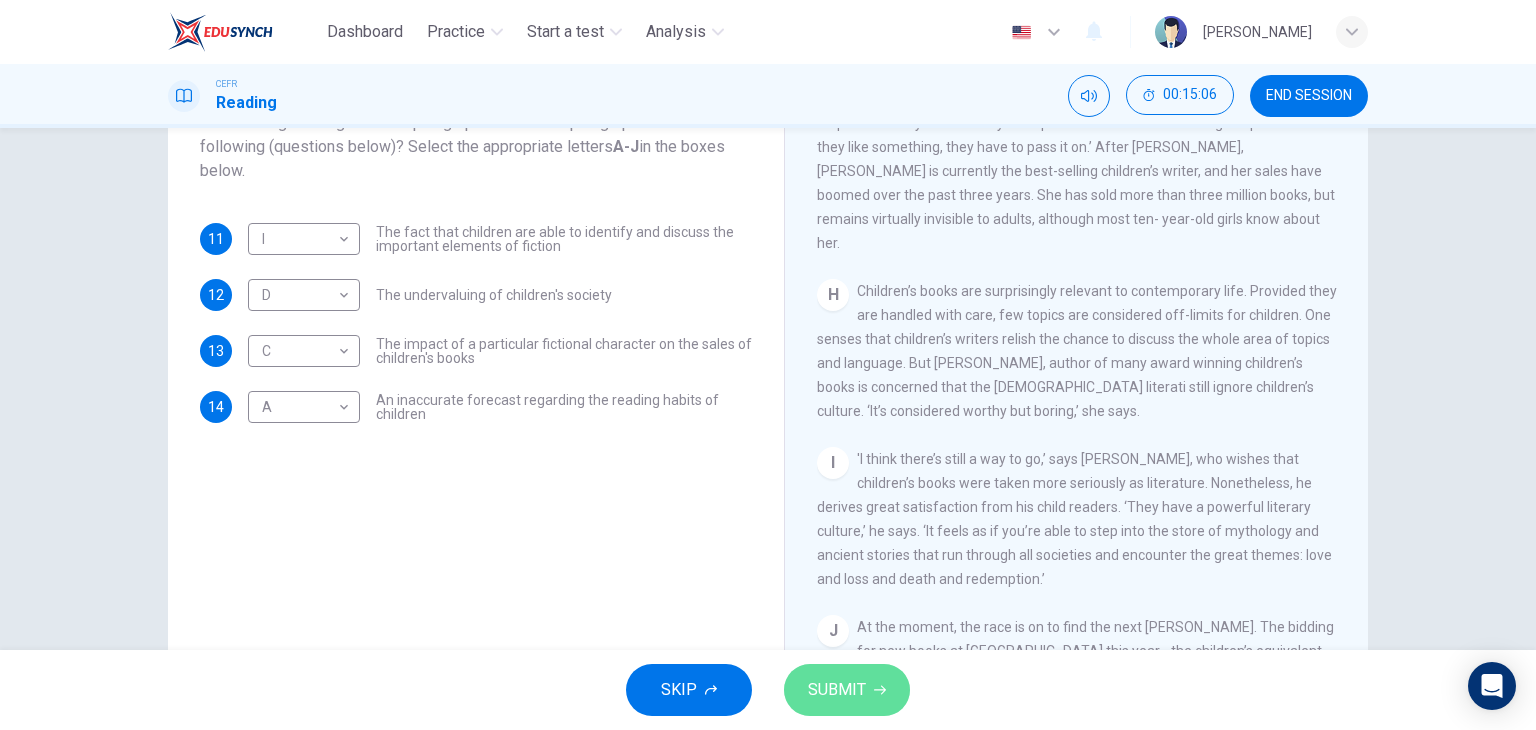 click on "SUBMIT" at bounding box center (847, 690) 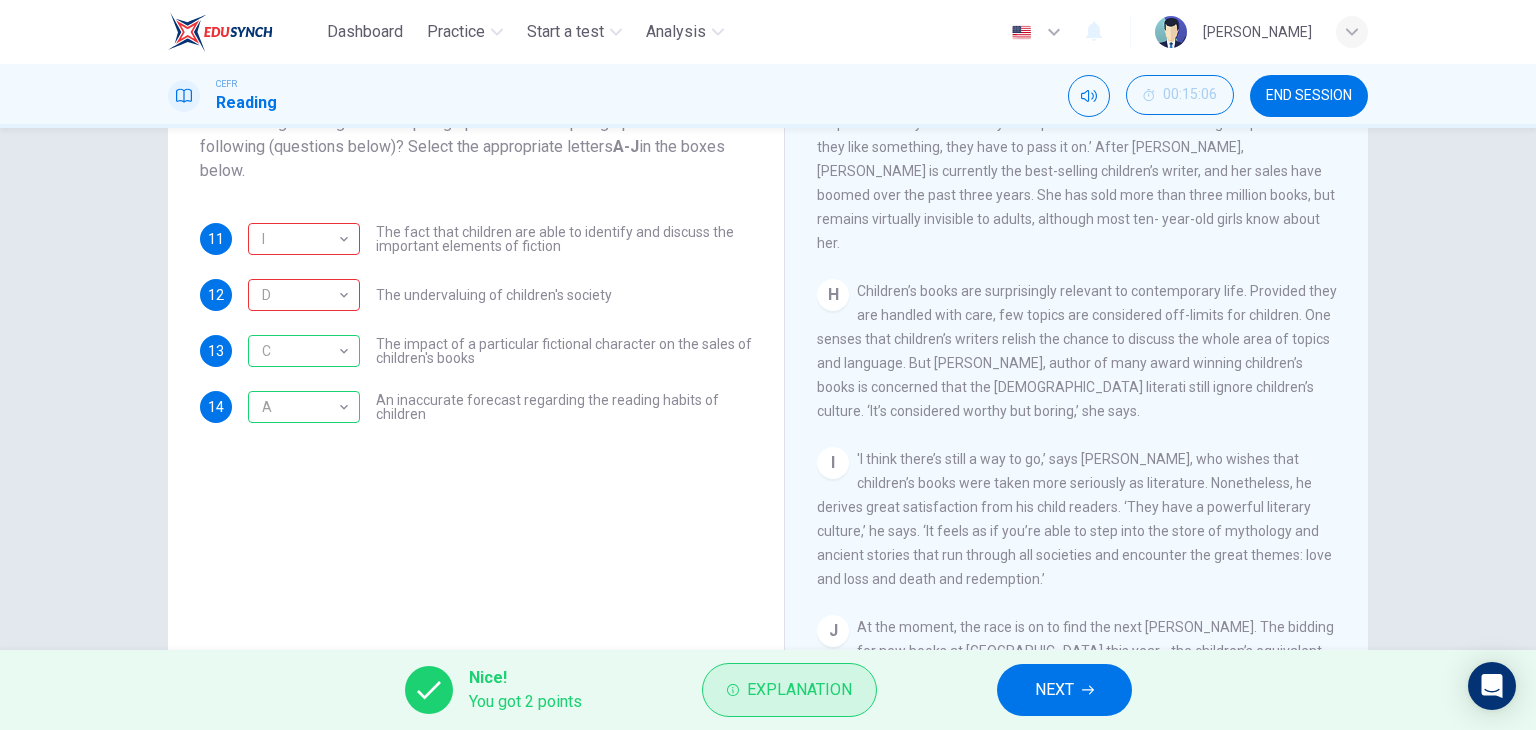 click on "Explanation" at bounding box center (789, 690) 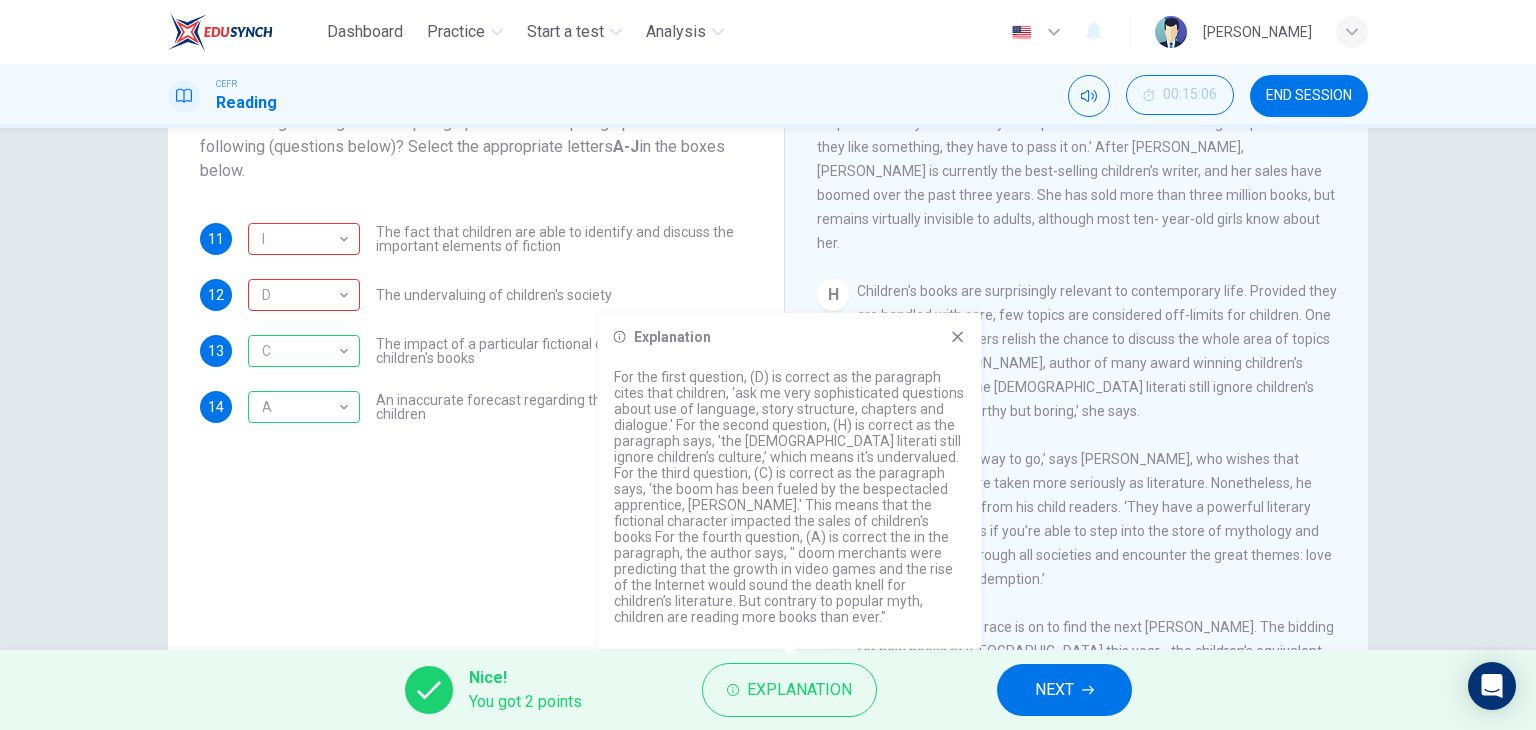 click on "Questions 11 - 14 The Reading Passage has ten paragraphs  A-J .
Which paragraph mentions the following (questions below)?
Select the appropriate letters  A-J  in the boxes below. 11 I I ​ The fact that children are able to identify and discuss the important elements of fiction 12 D D ​ The undervaluing of children's society 13 C C ​ The impact of a particular fictional character on the sales of children's books 14 A A ​ An inaccurate forecast regarding the reading habits of children" at bounding box center (476, 372) 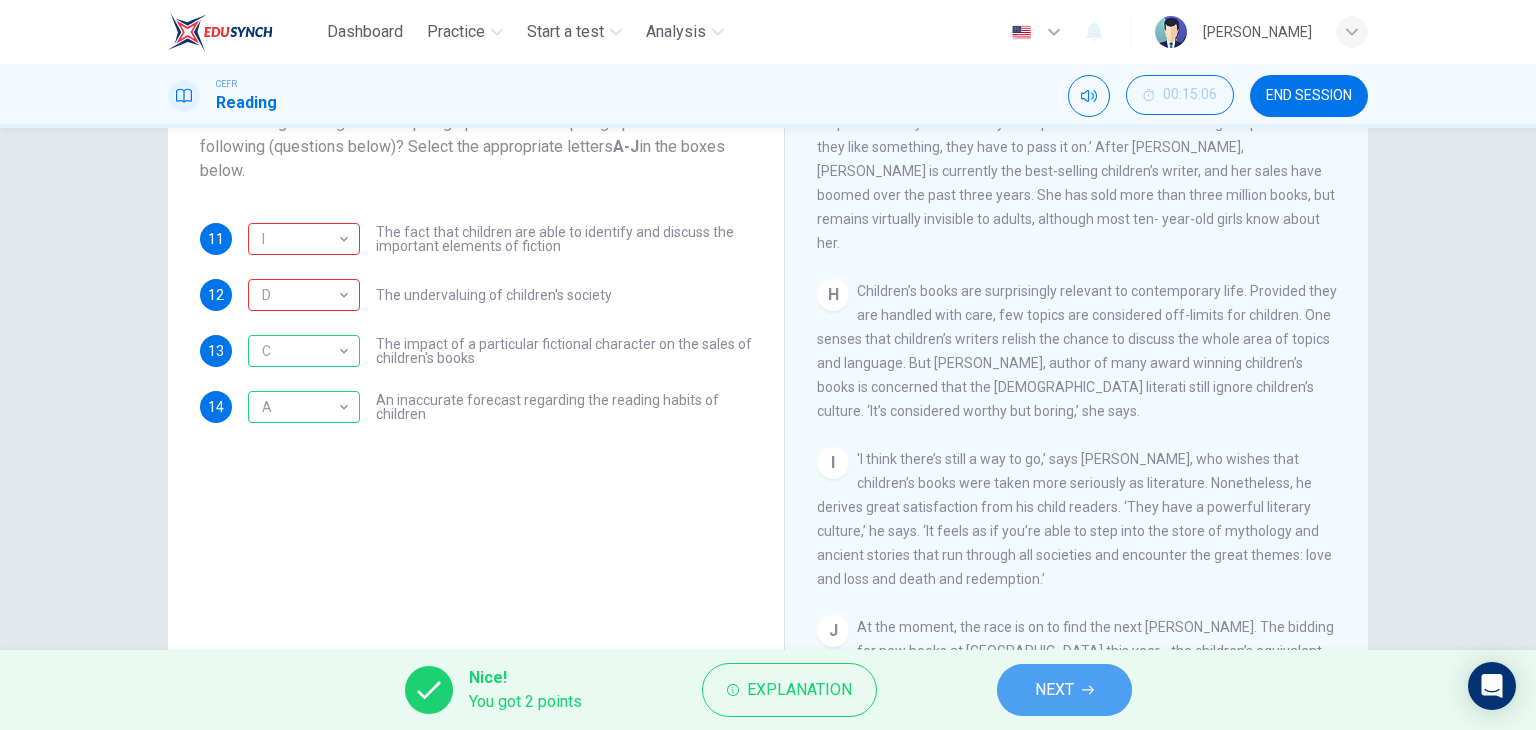 click on "NEXT" at bounding box center (1064, 690) 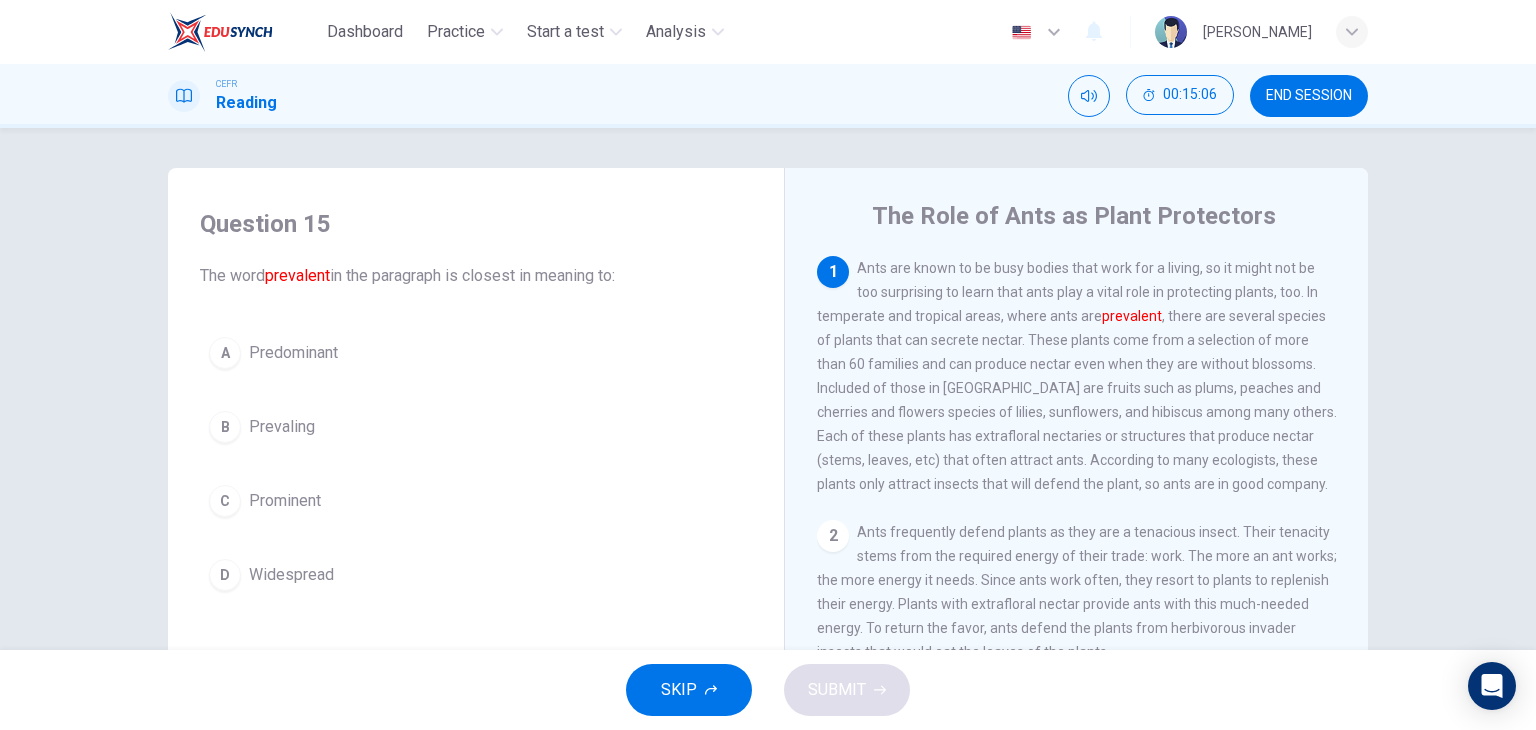 click on "00:15:06 END SESSION" at bounding box center (1218, 96) 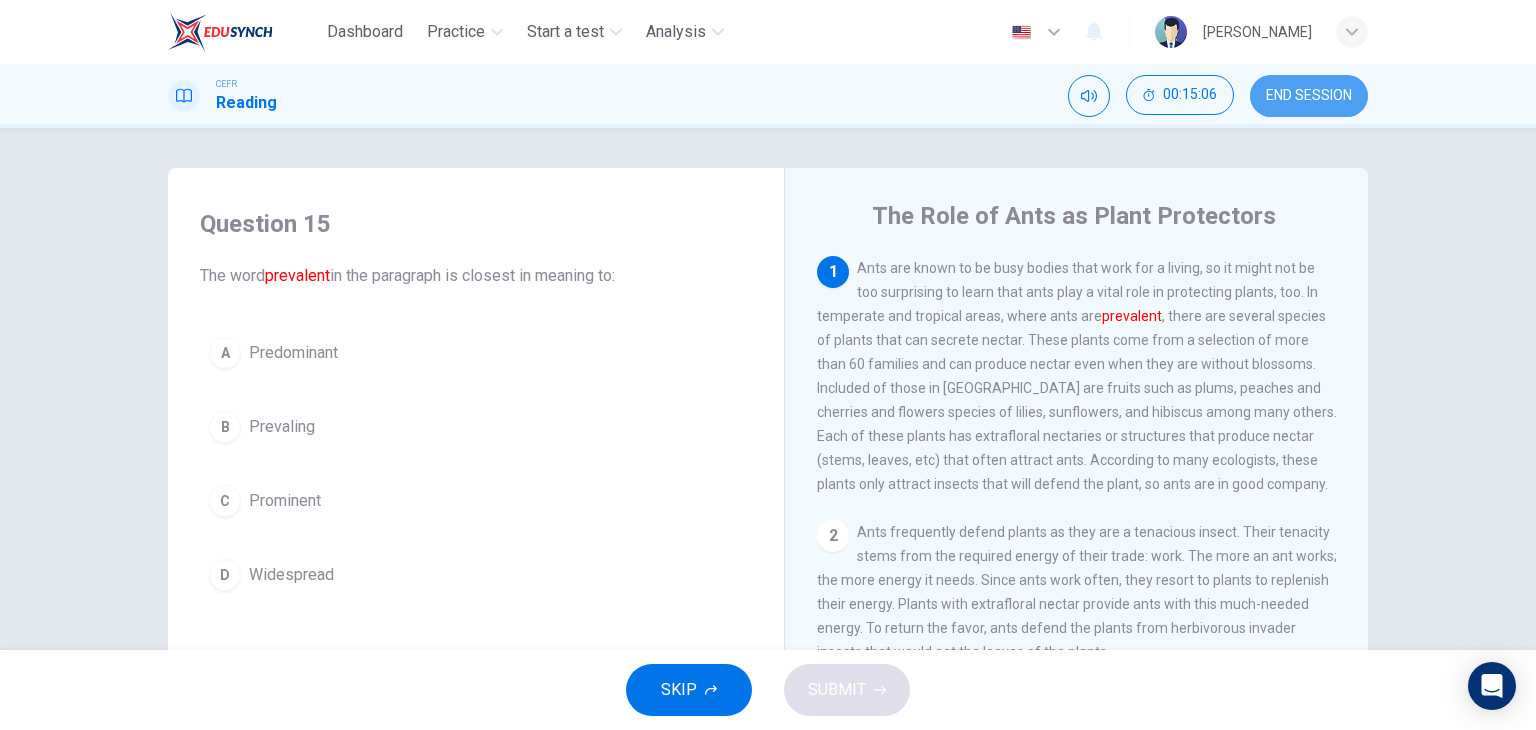 click on "END SESSION" at bounding box center [1309, 96] 